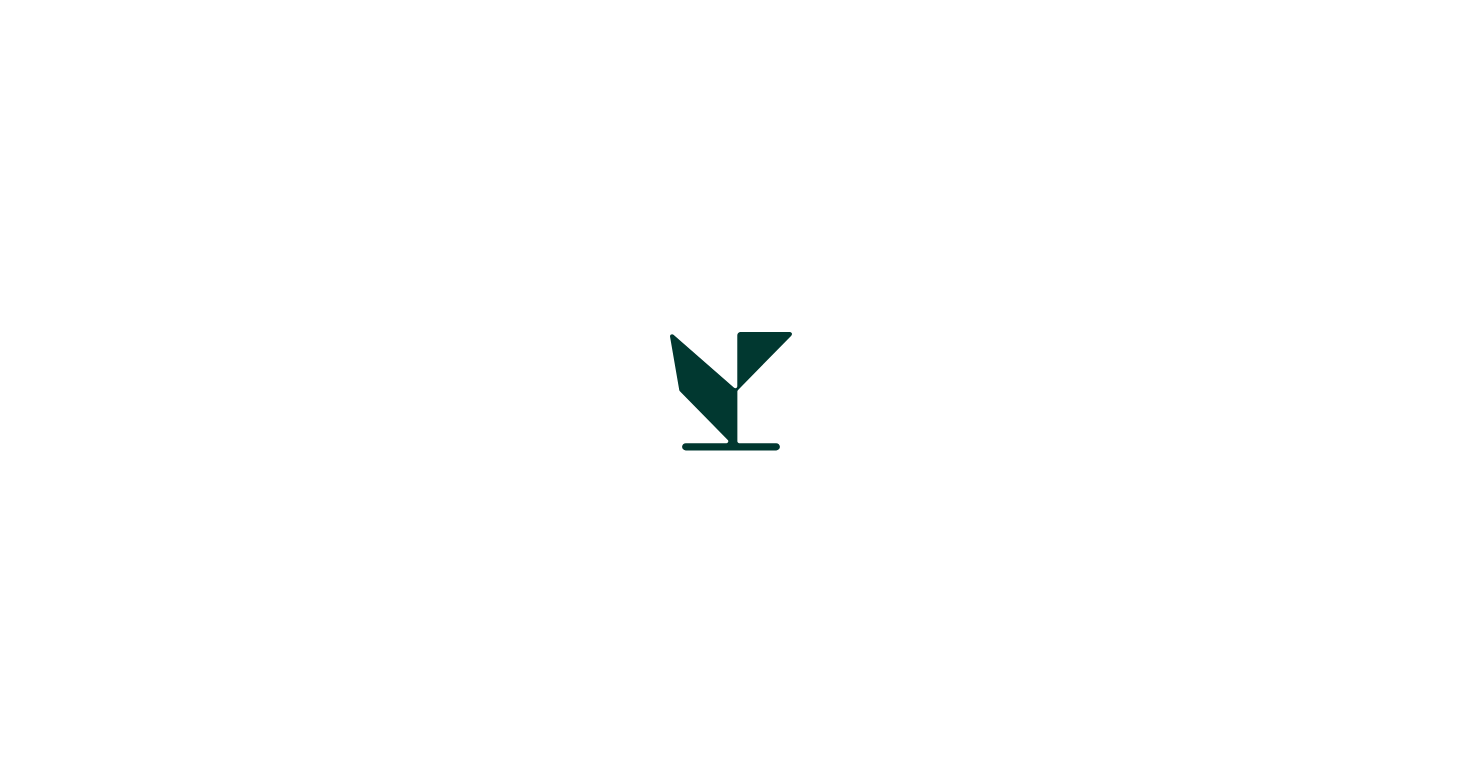 scroll, scrollTop: 0, scrollLeft: 0, axis: both 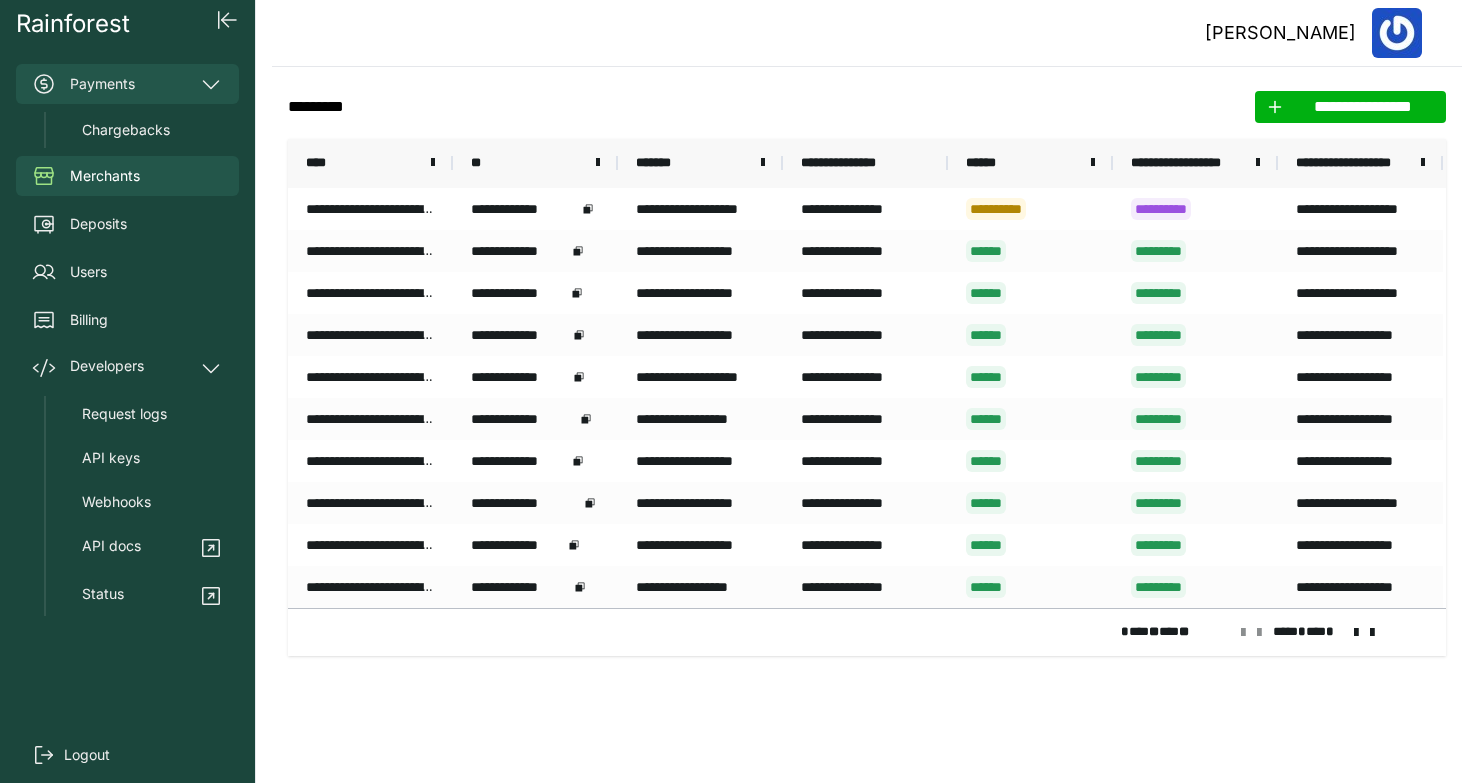click on "Payments" at bounding box center (127, 84) 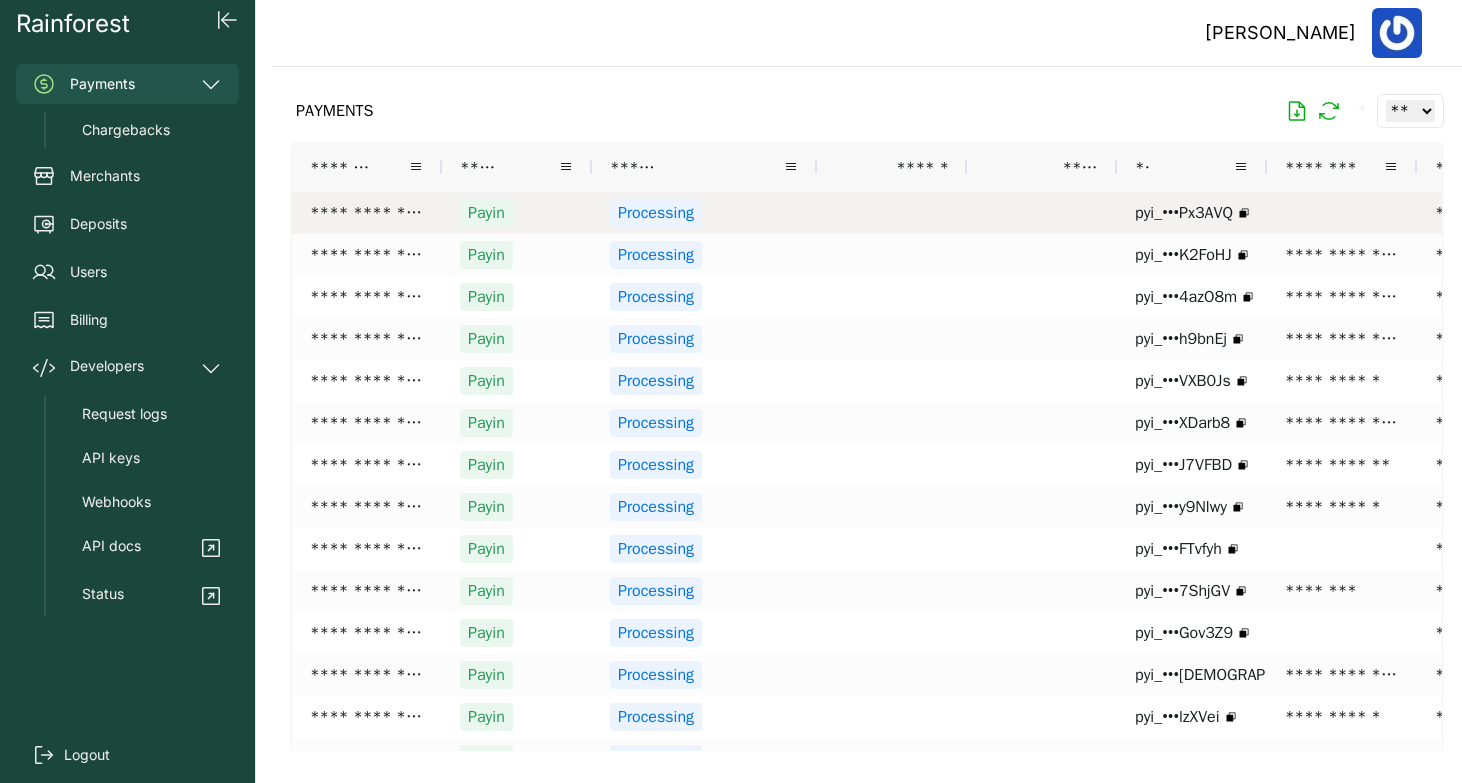 scroll, scrollTop: 0, scrollLeft: 284, axis: horizontal 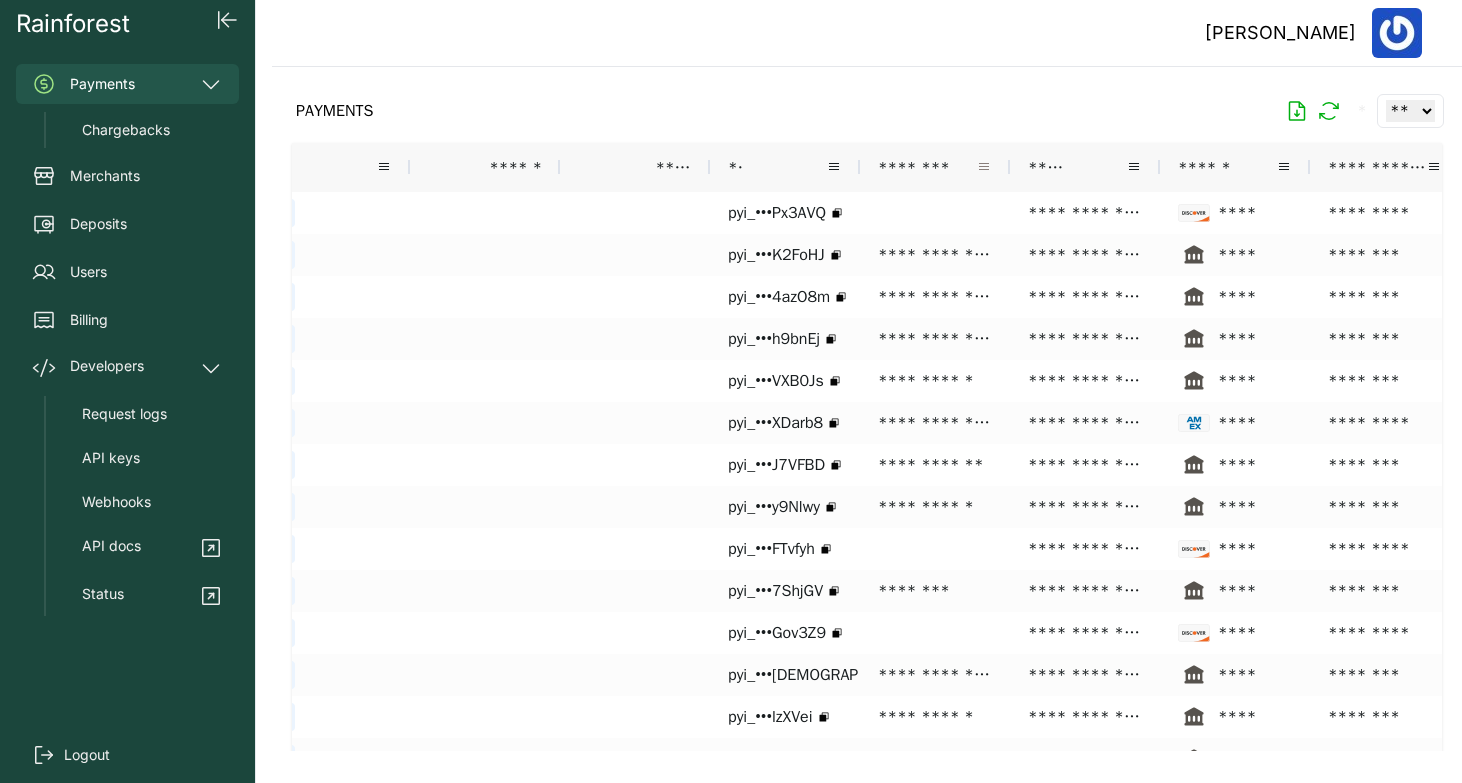 click at bounding box center [984, 167] 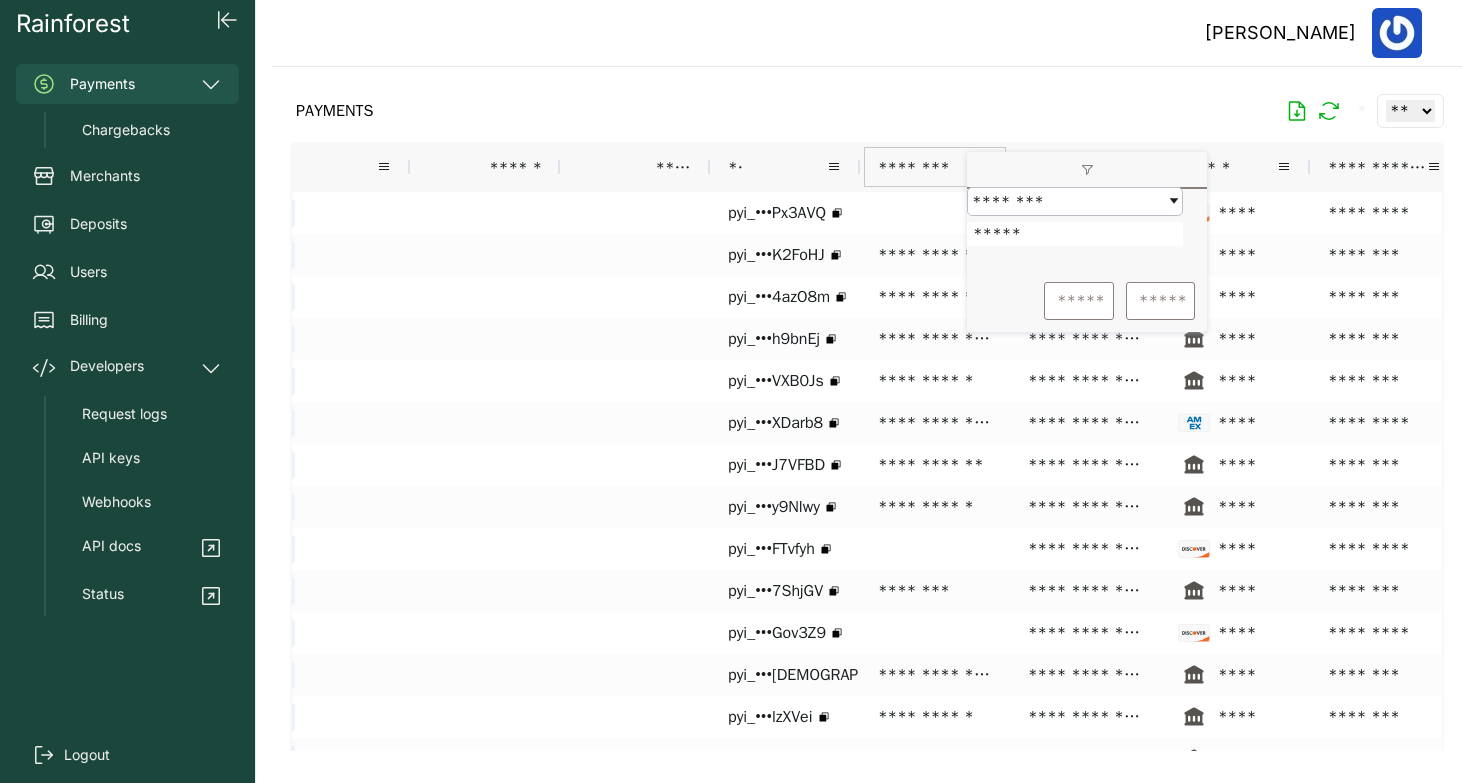 type on "*****" 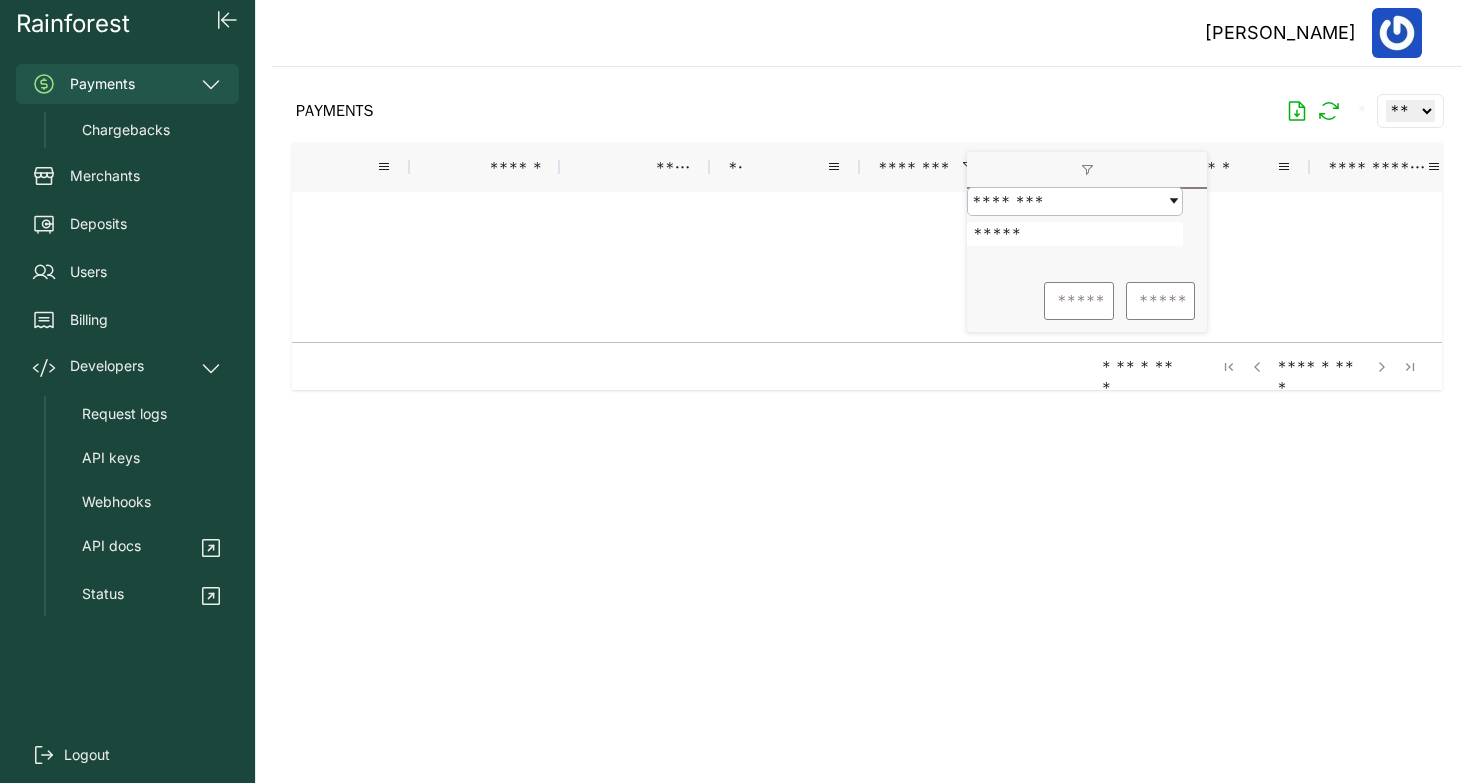 drag, startPoint x: 1035, startPoint y: 255, endPoint x: 950, endPoint y: 250, distance: 85.146935 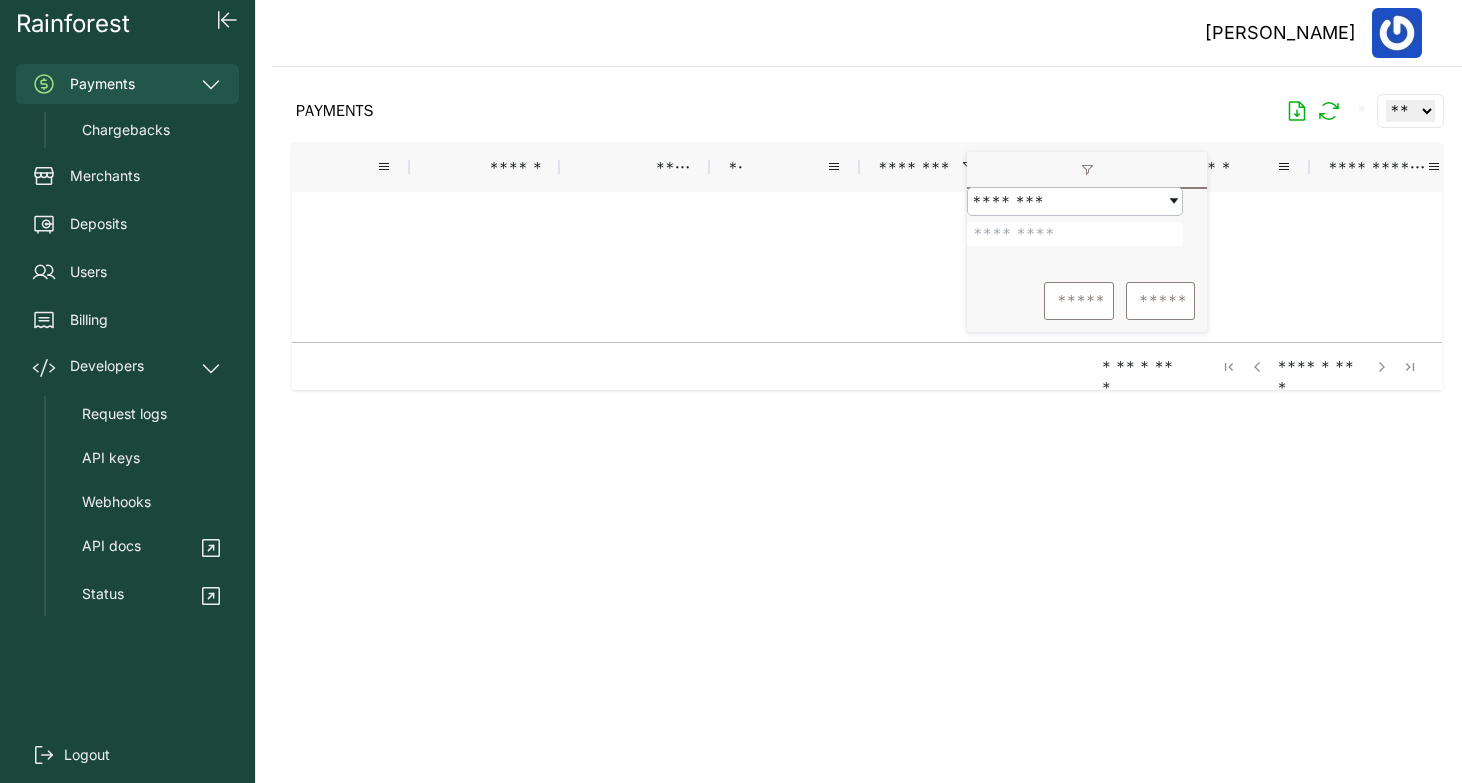 click on "PAYMENTS * ** ** ** ***" at bounding box center [867, 111] 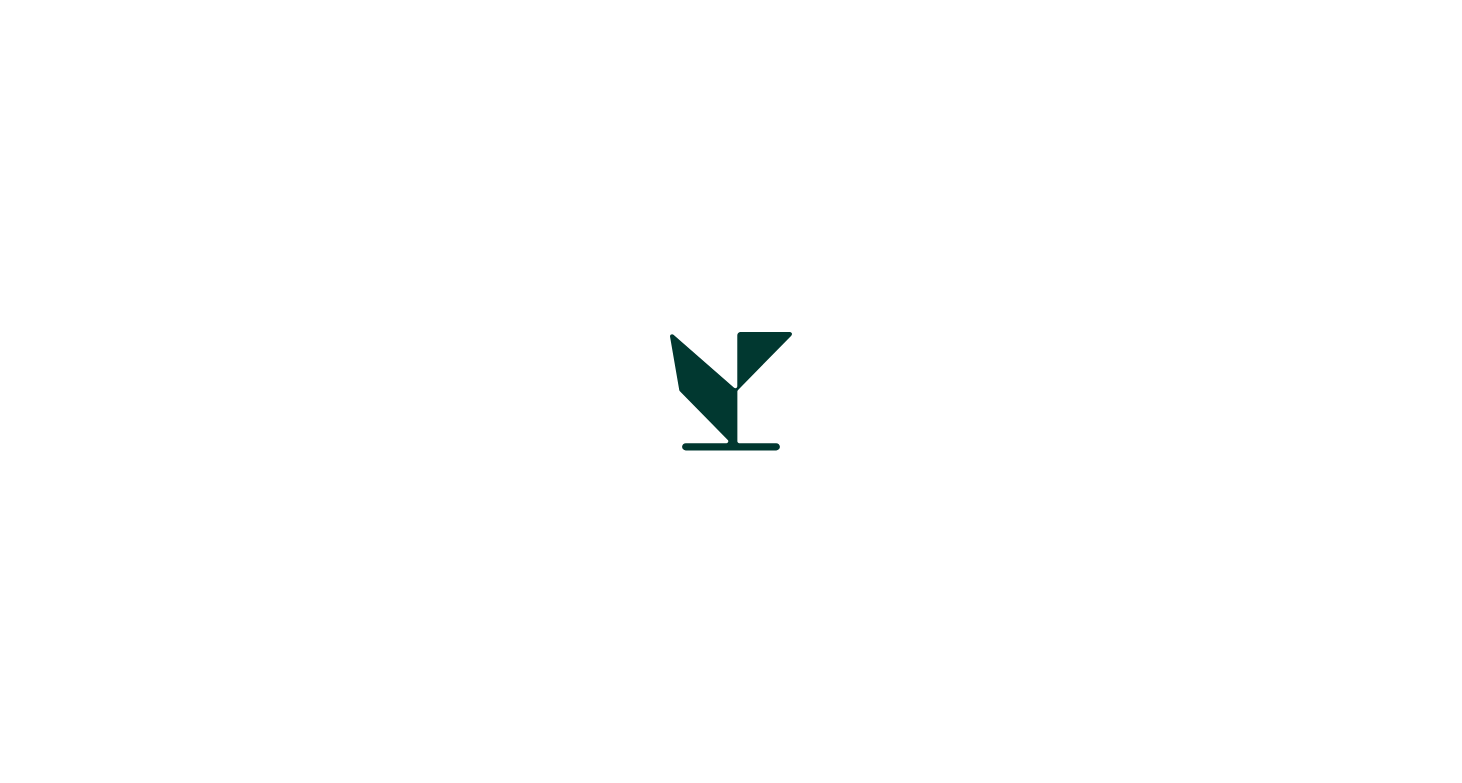 scroll, scrollTop: 0, scrollLeft: 0, axis: both 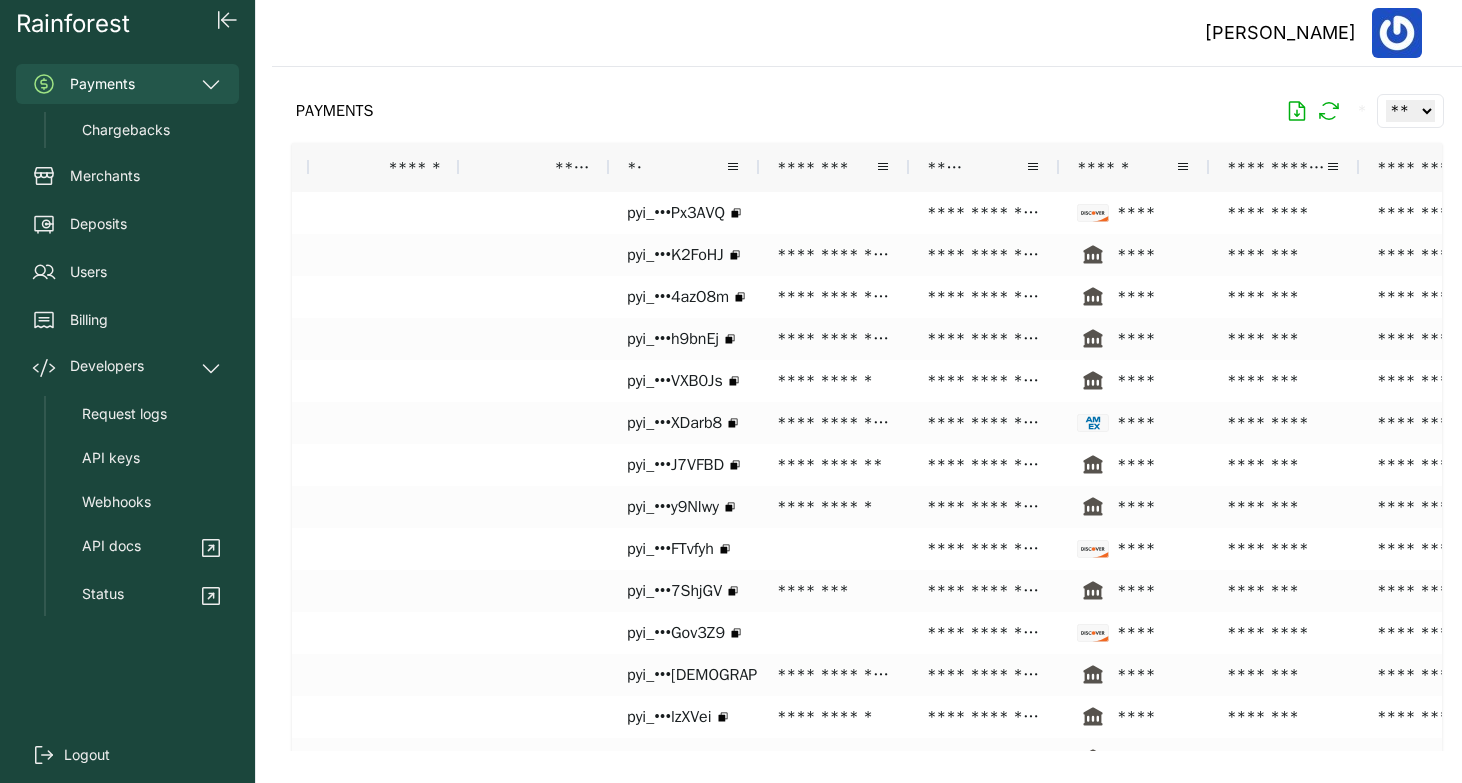 click on "*****" at bounding box center (976, 167) 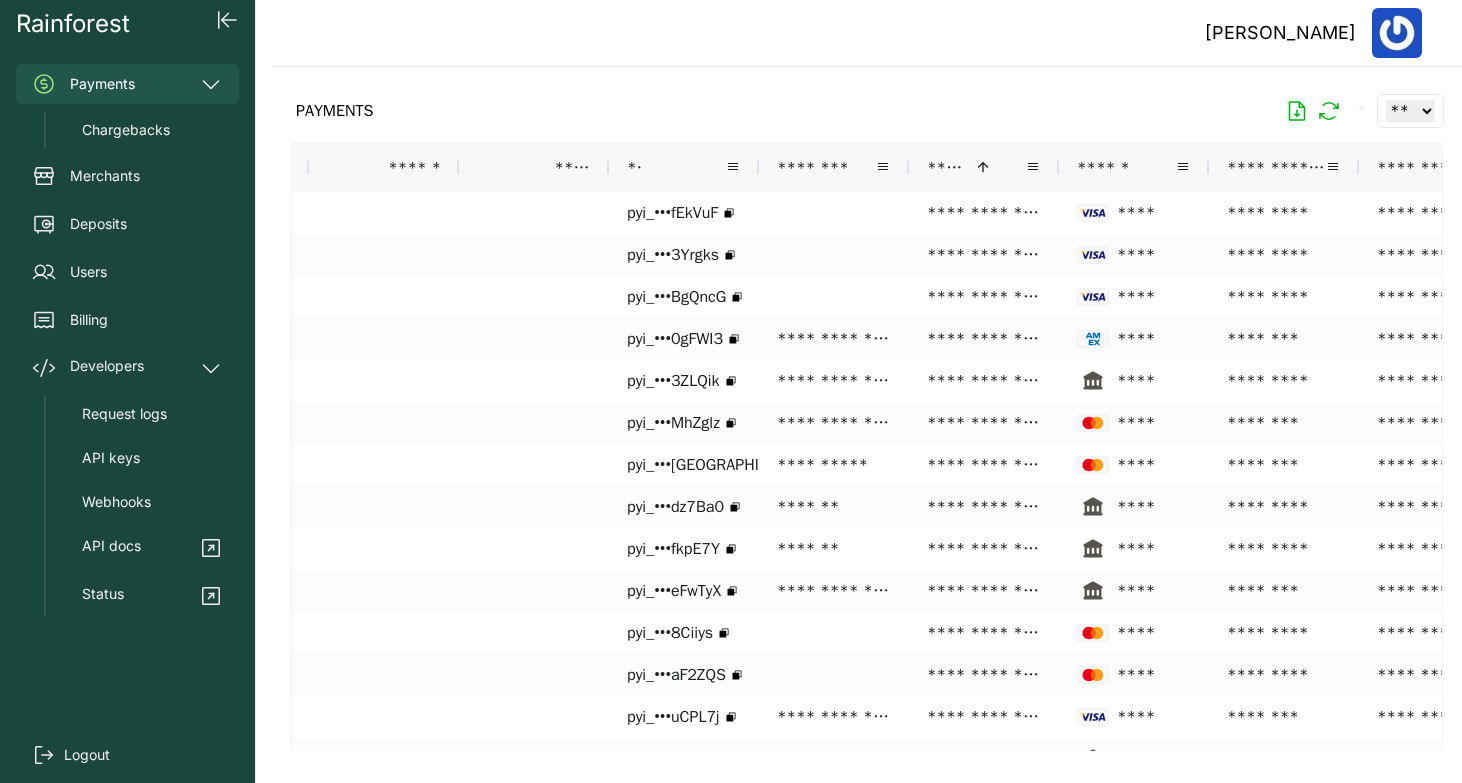 click on "*****
*" at bounding box center [976, 167] 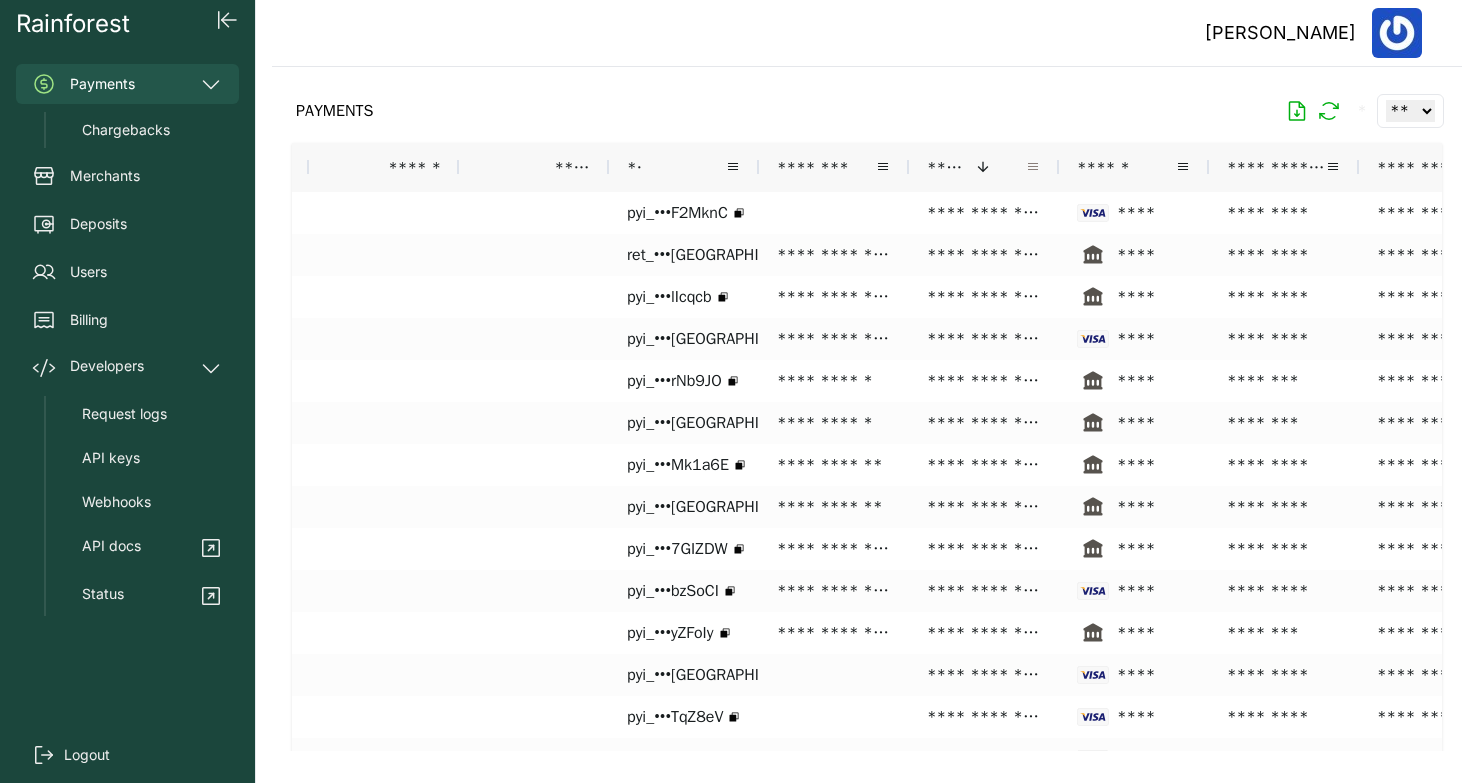 click at bounding box center [1033, 167] 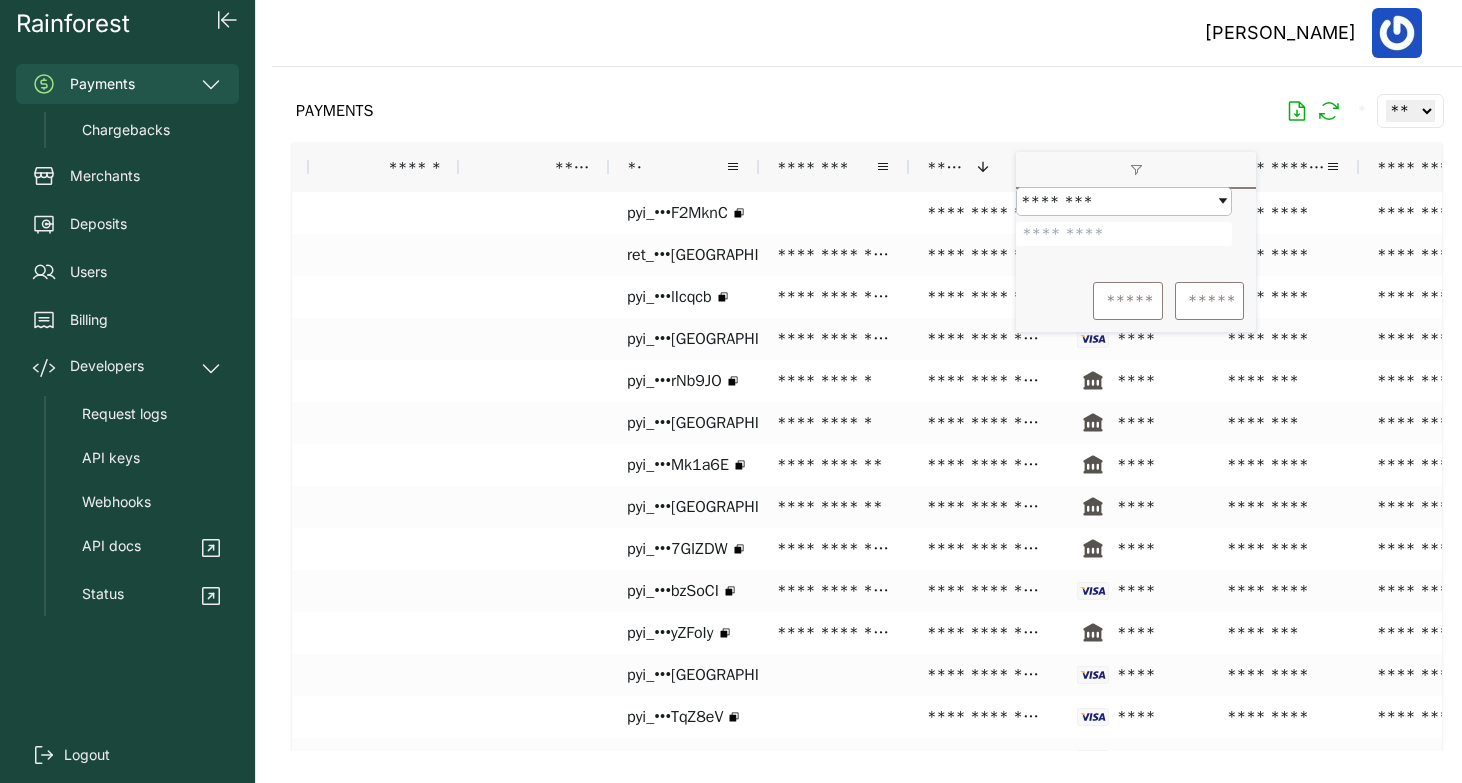 click at bounding box center (1124, 234) 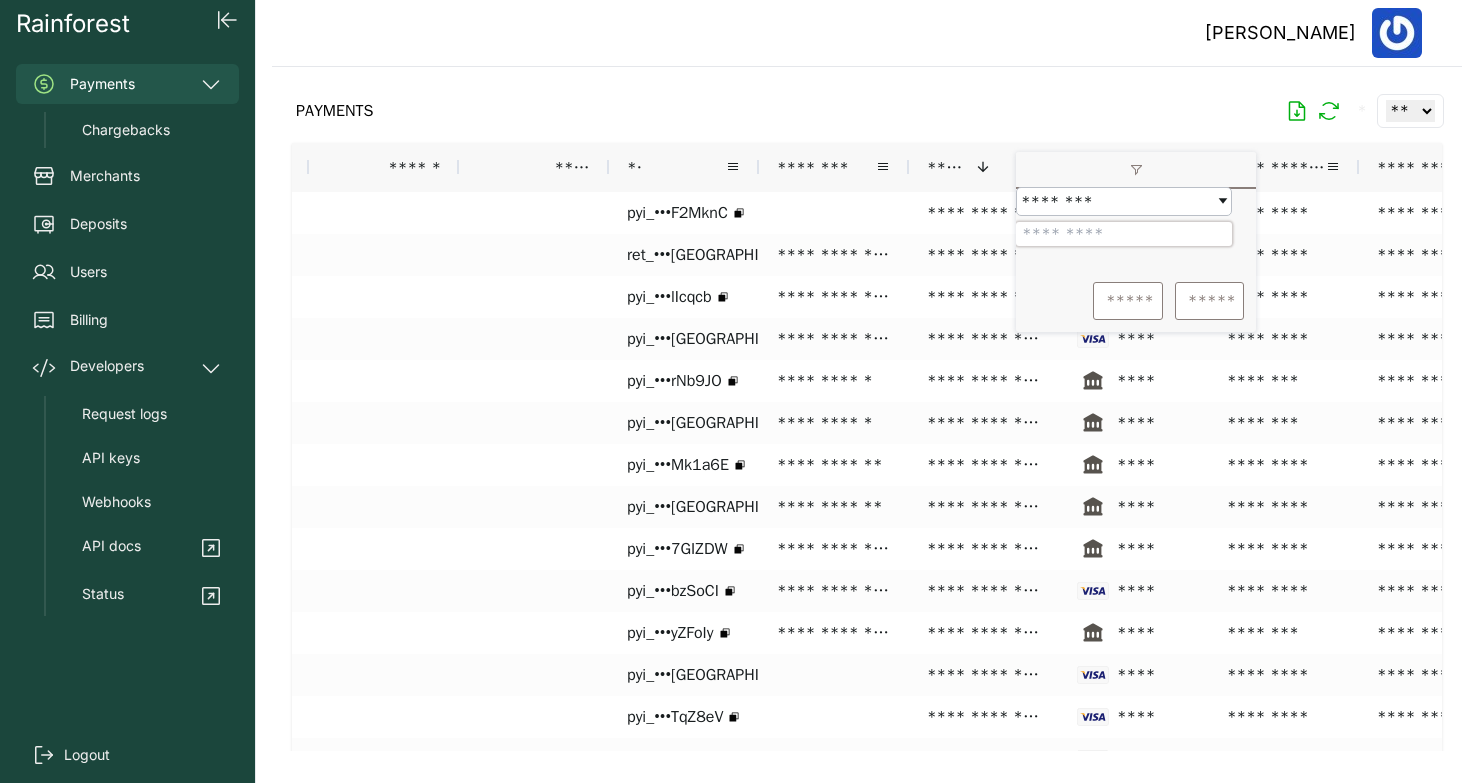 paste on "**********" 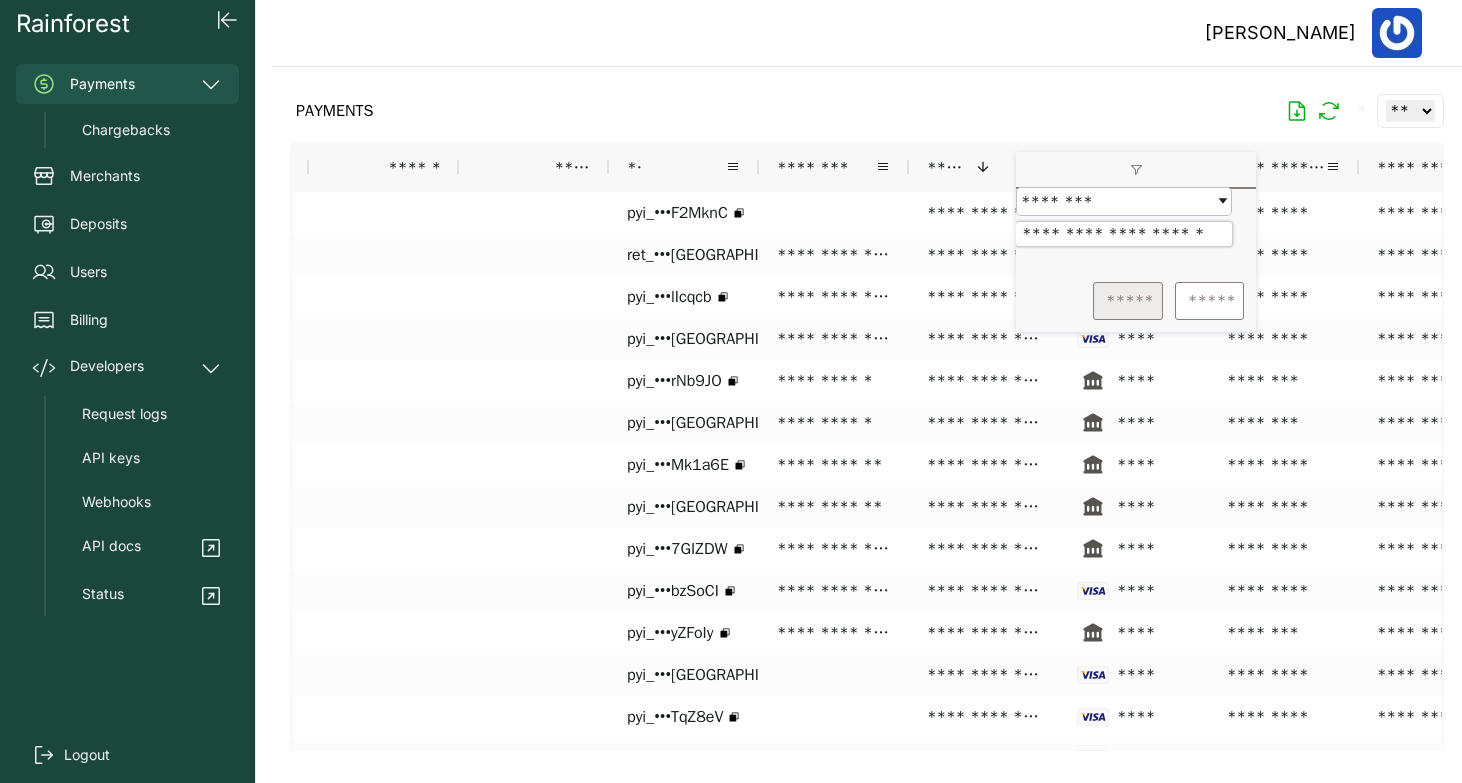 type on "**********" 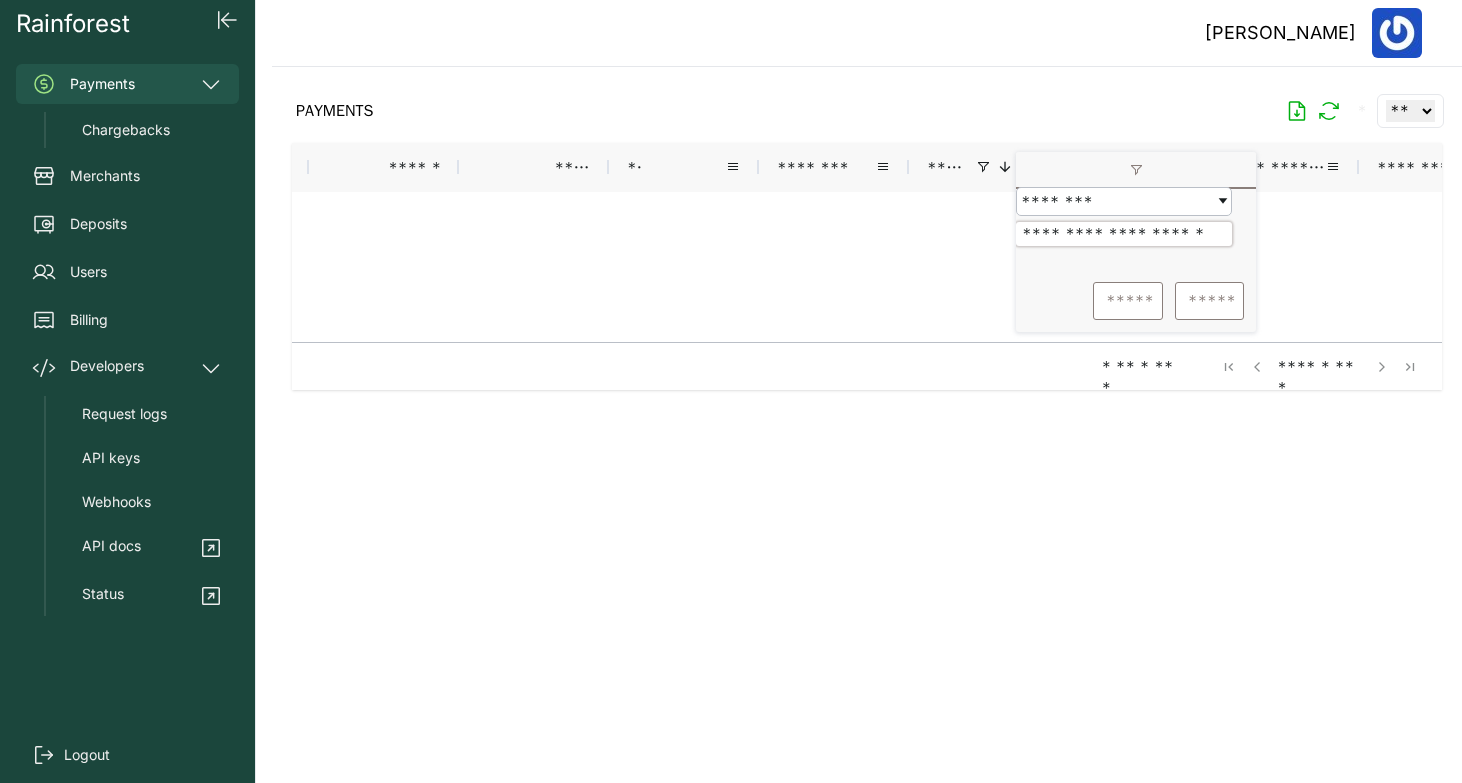 drag, startPoint x: 1178, startPoint y: 249, endPoint x: 998, endPoint y: 246, distance: 180.025 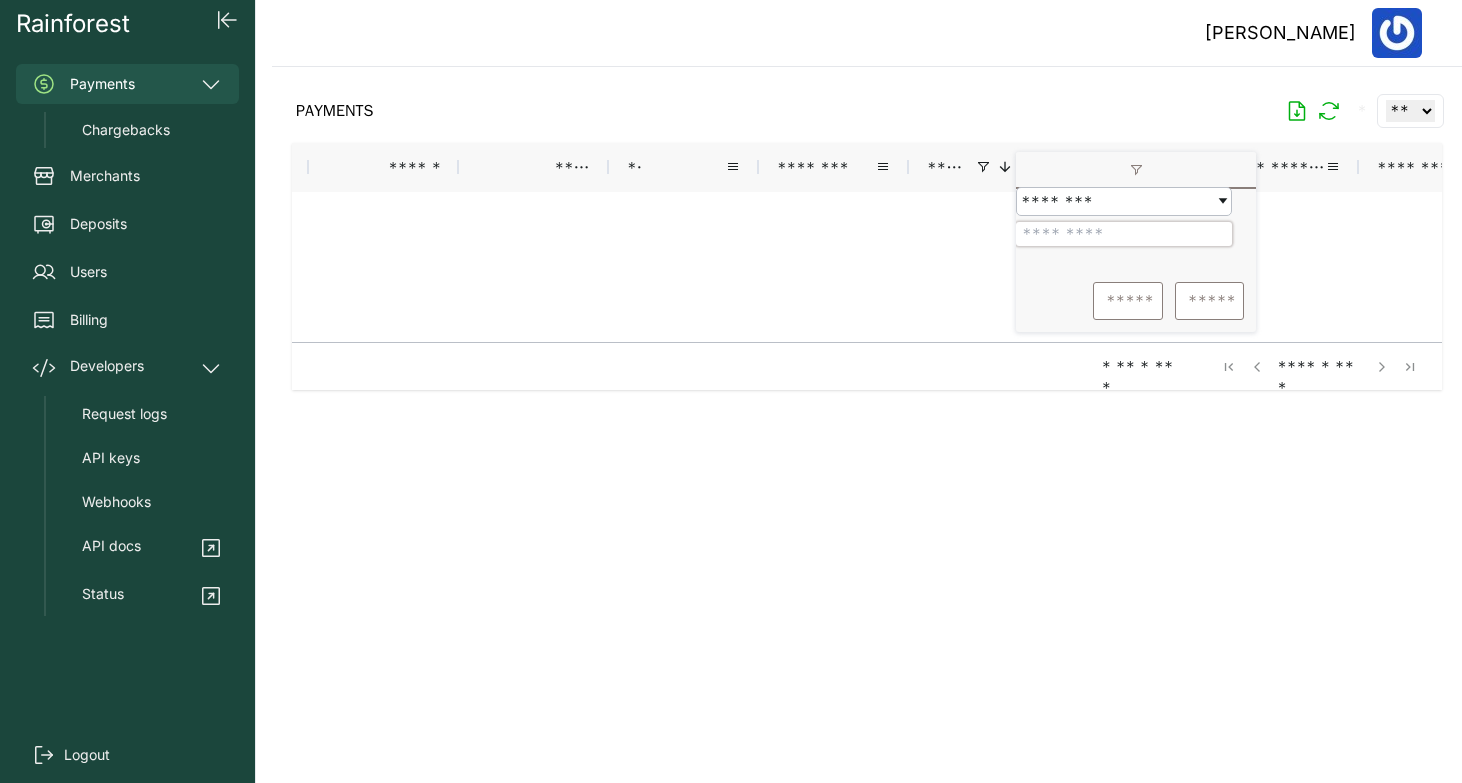 paste on "**********" 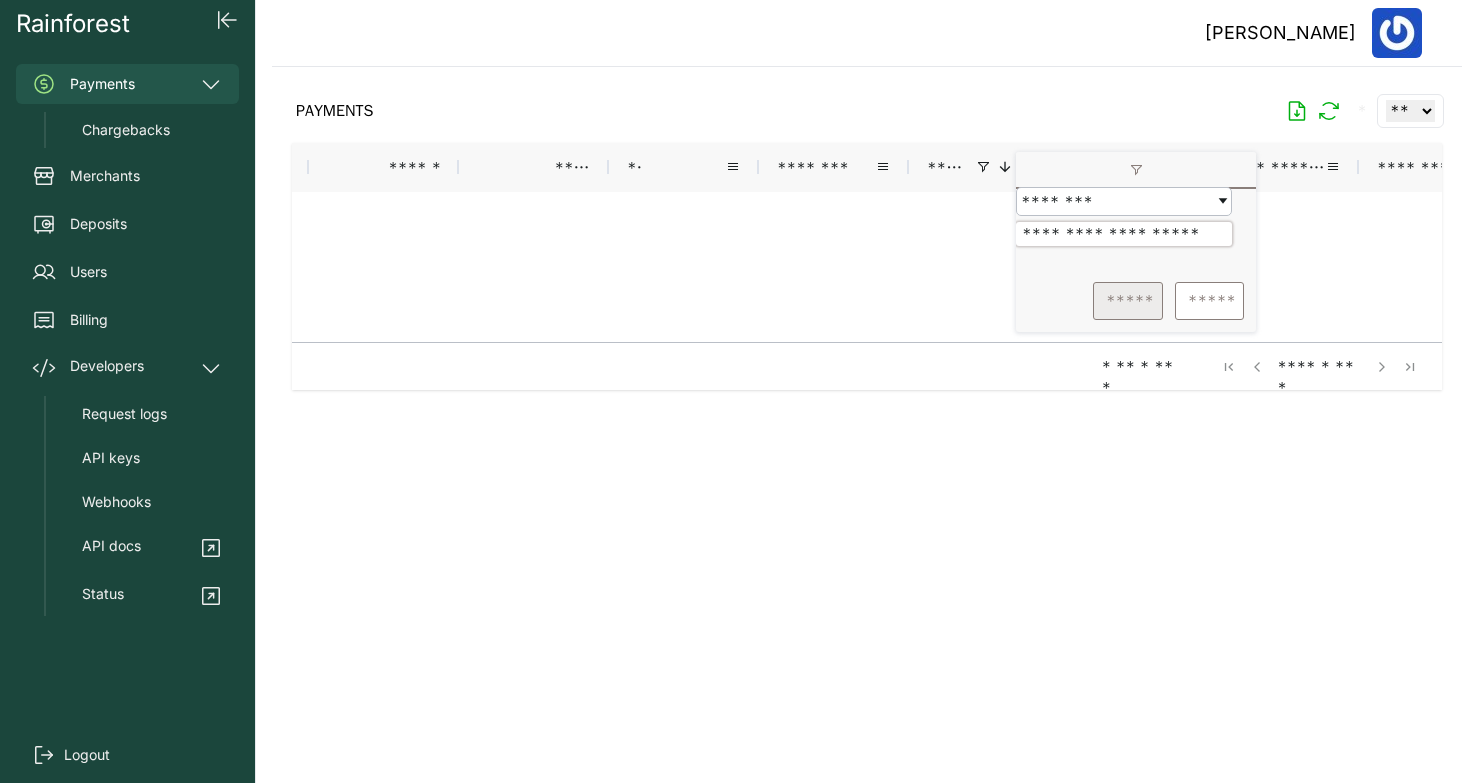type on "**********" 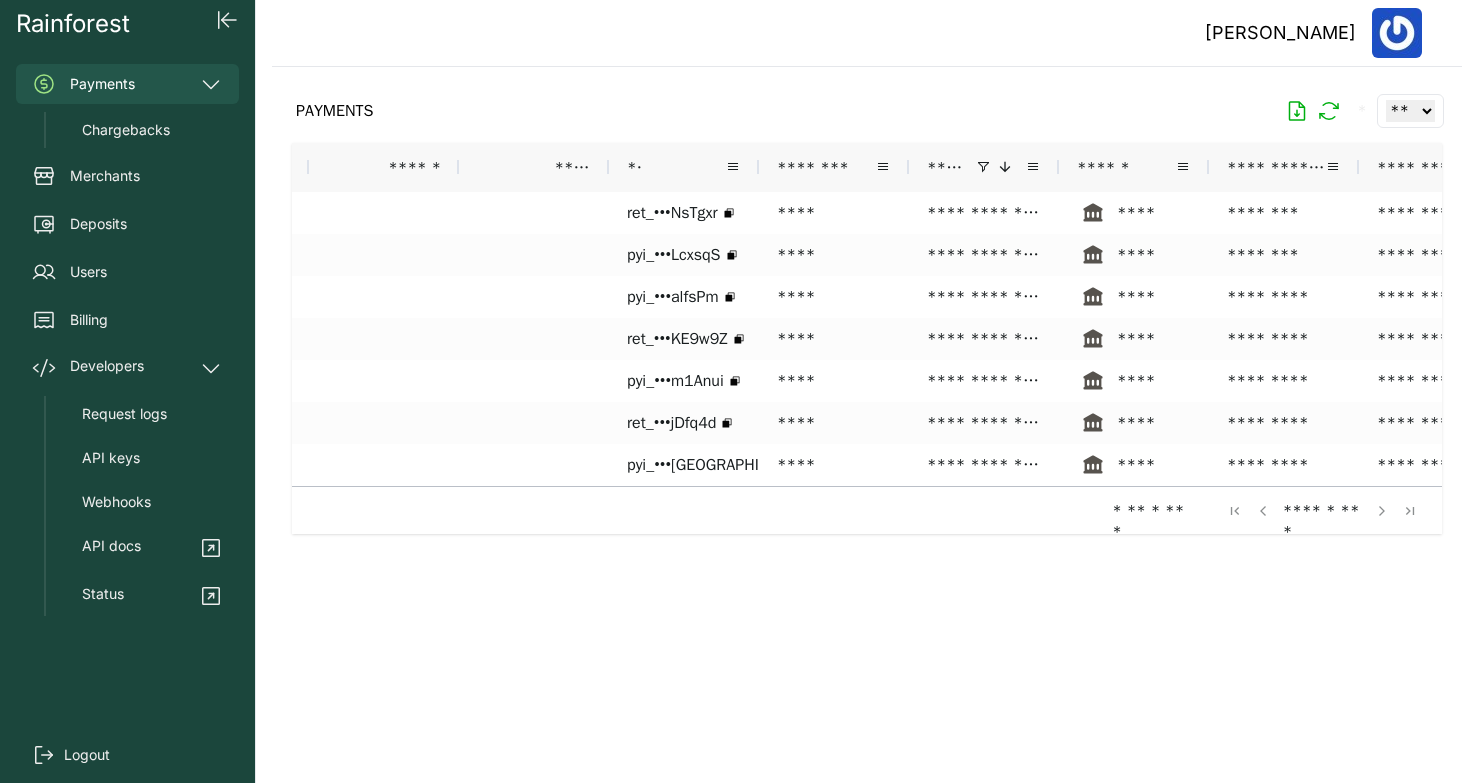 click on "[PERSON_NAME]" at bounding box center [867, 33] 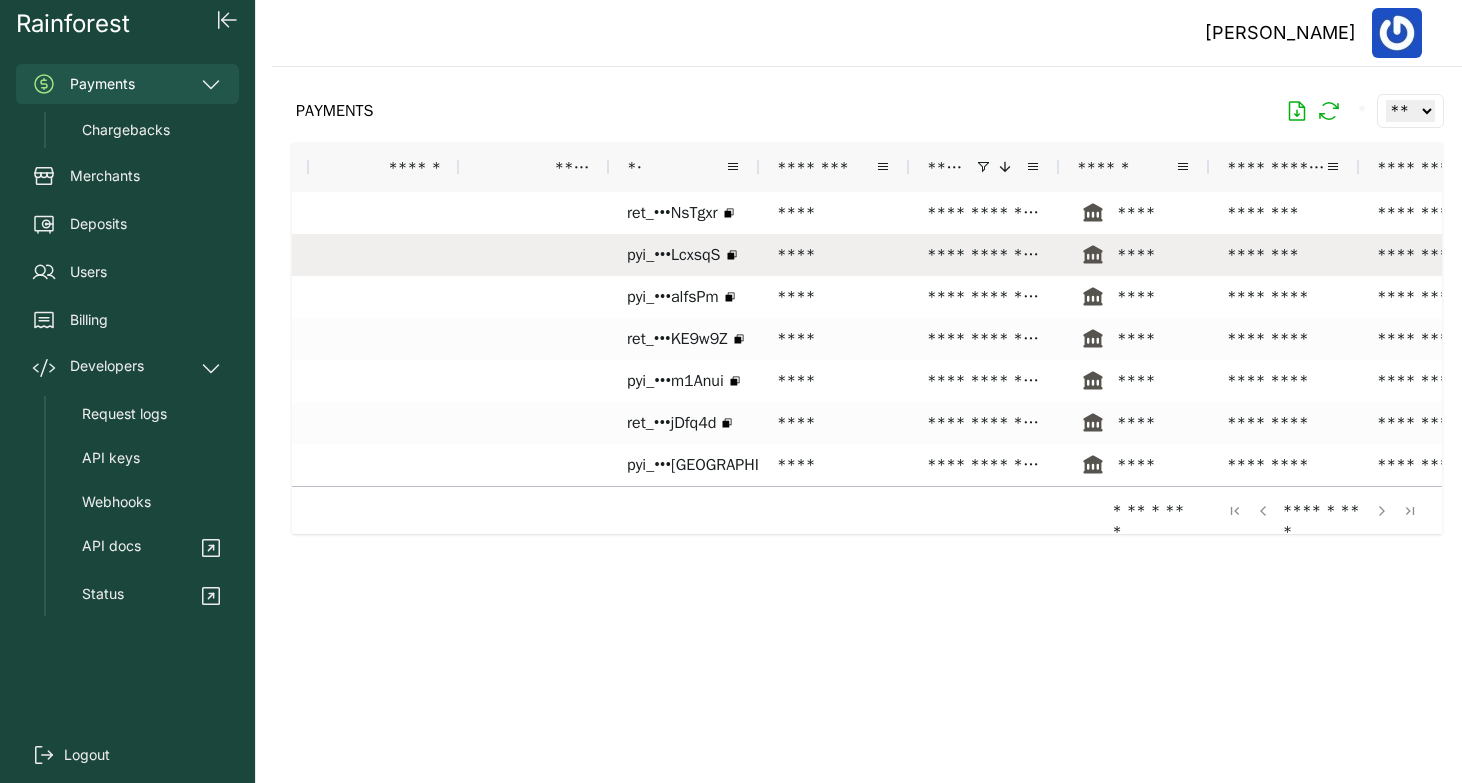 scroll, scrollTop: 0, scrollLeft: 476, axis: horizontal 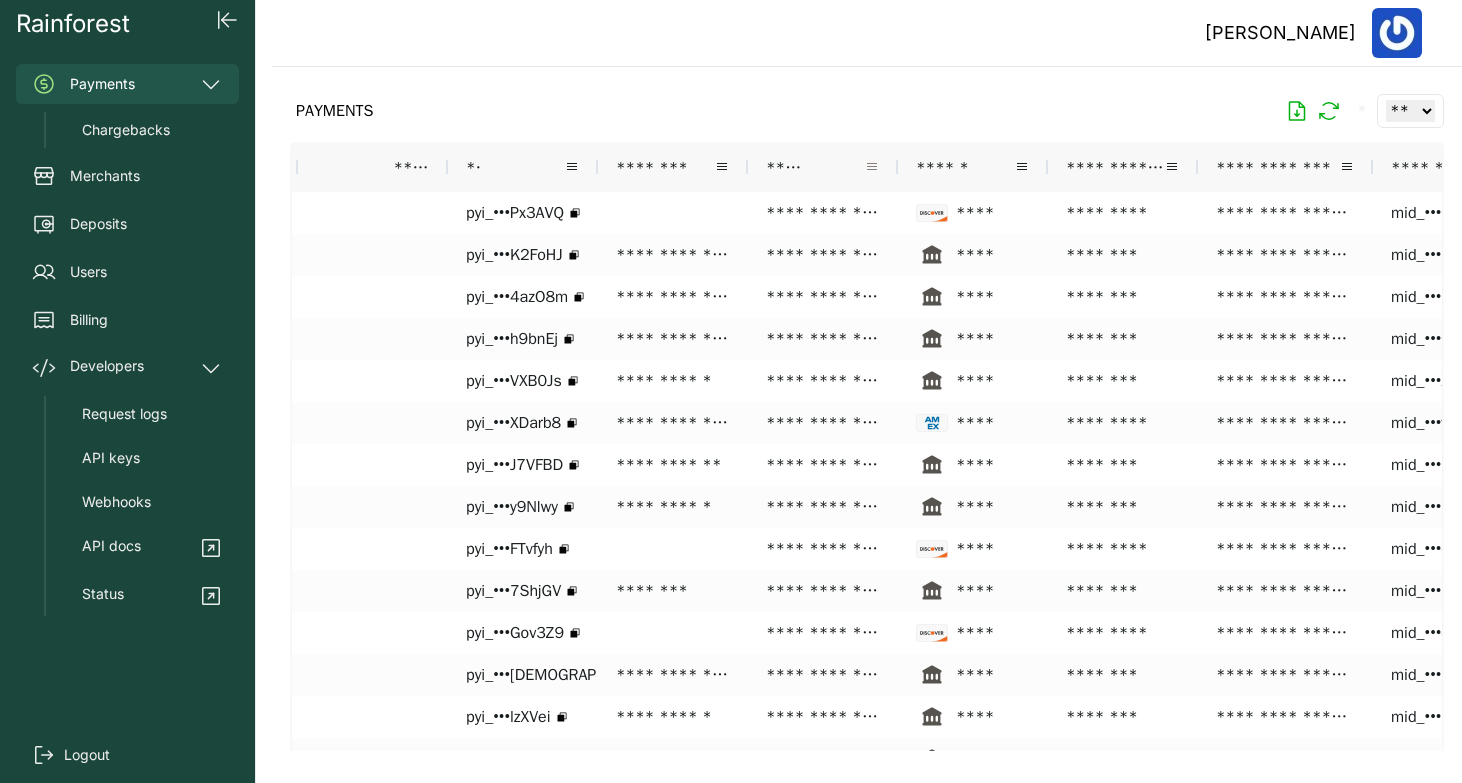 click at bounding box center [872, 167] 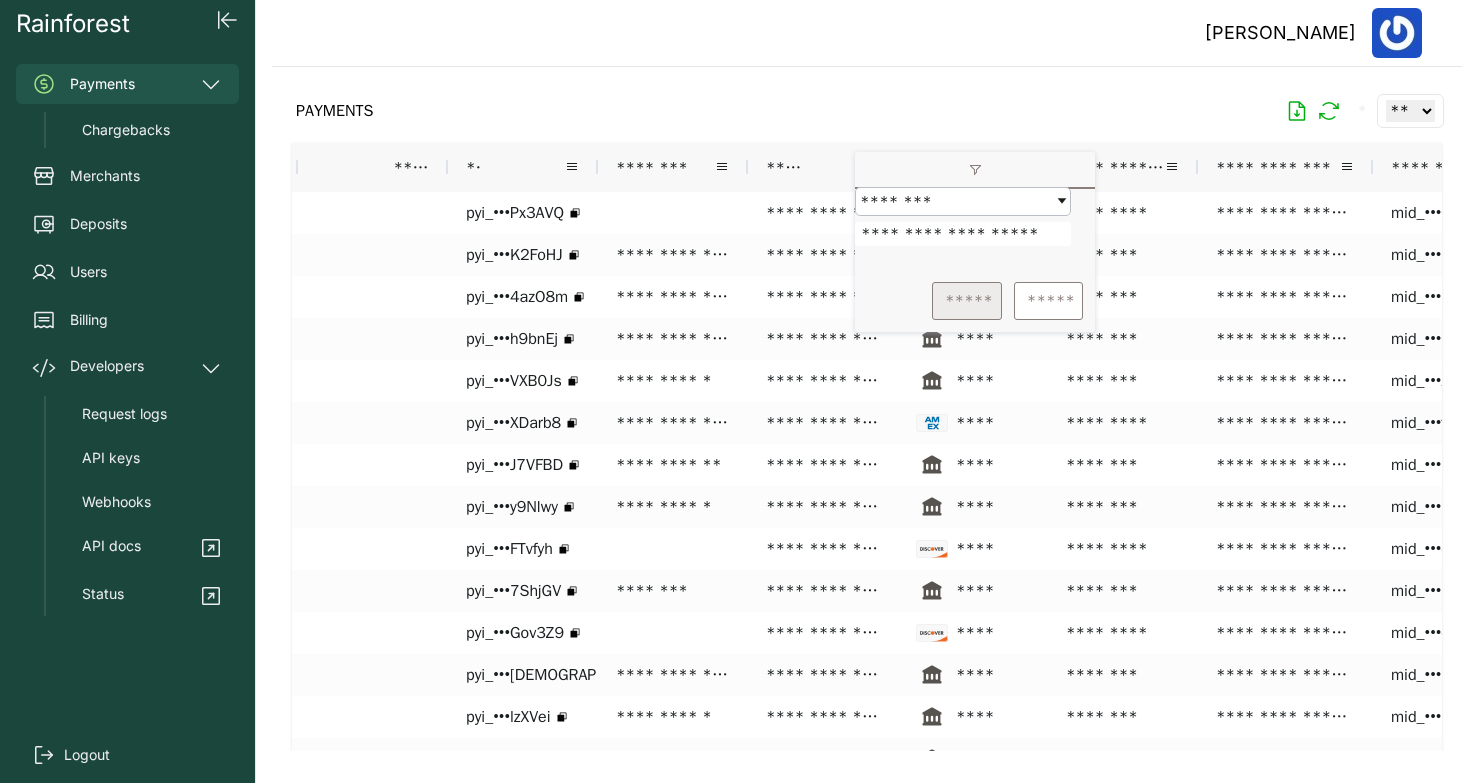type on "**********" 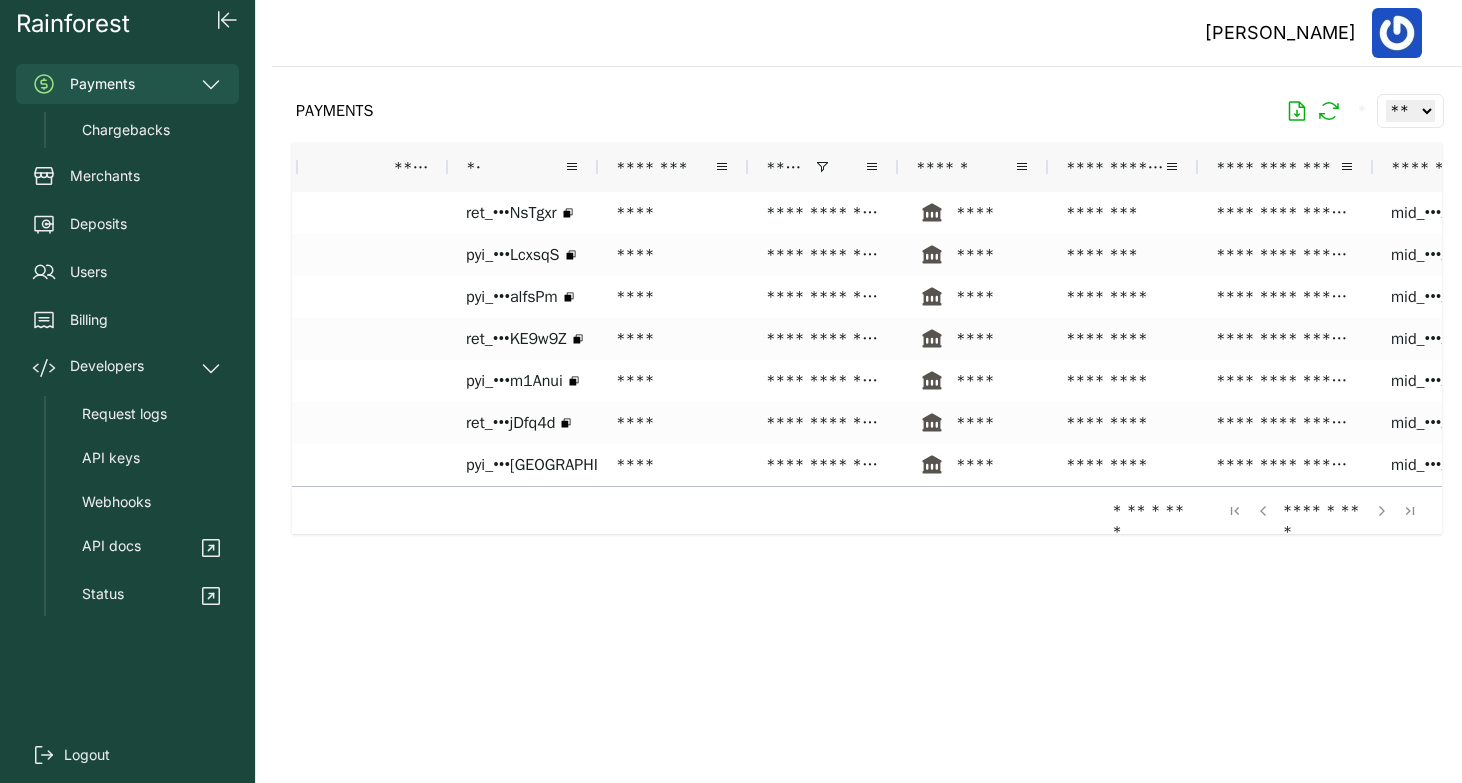 click on "PAYMENTS * ** ** ** ***" at bounding box center [867, 111] 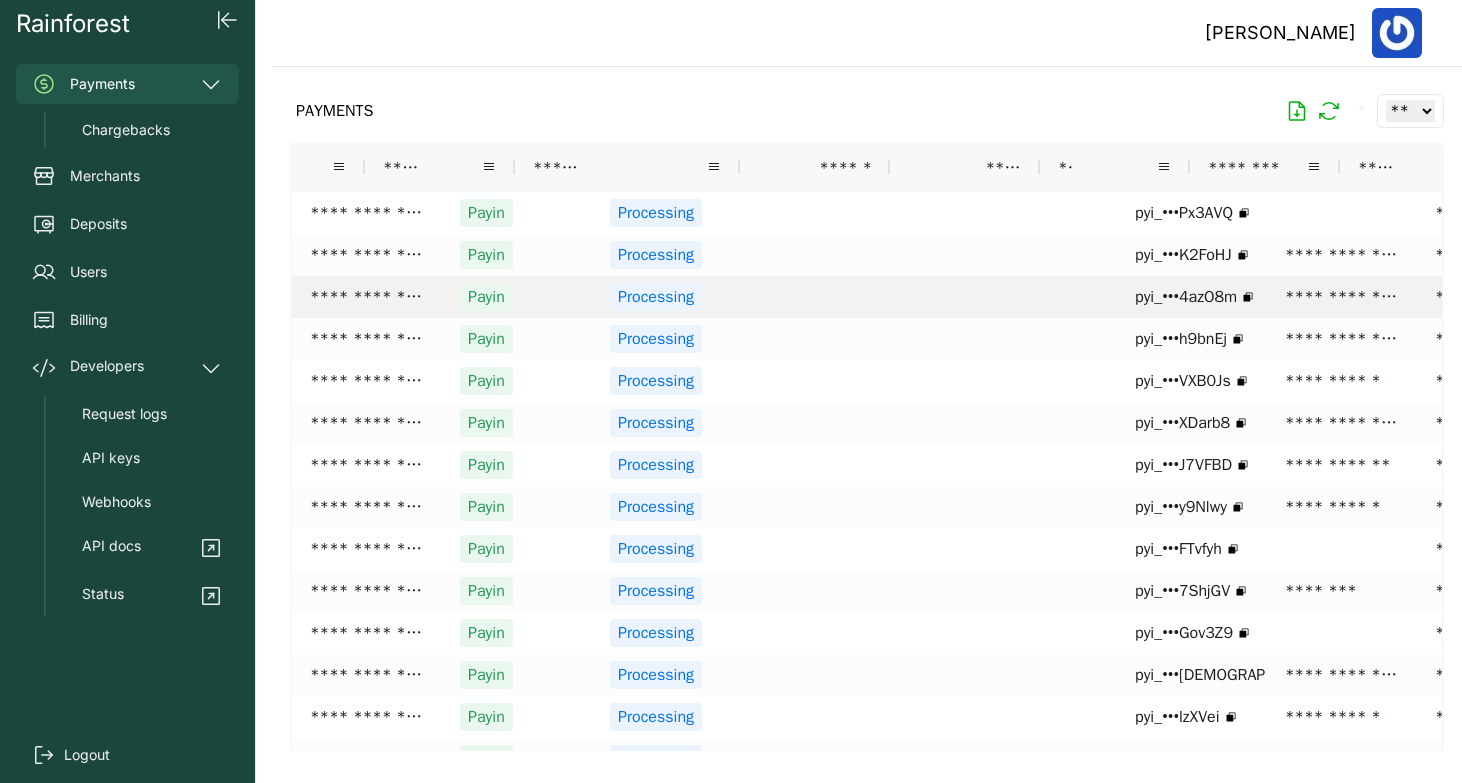 scroll, scrollTop: 0, scrollLeft: 305, axis: horizontal 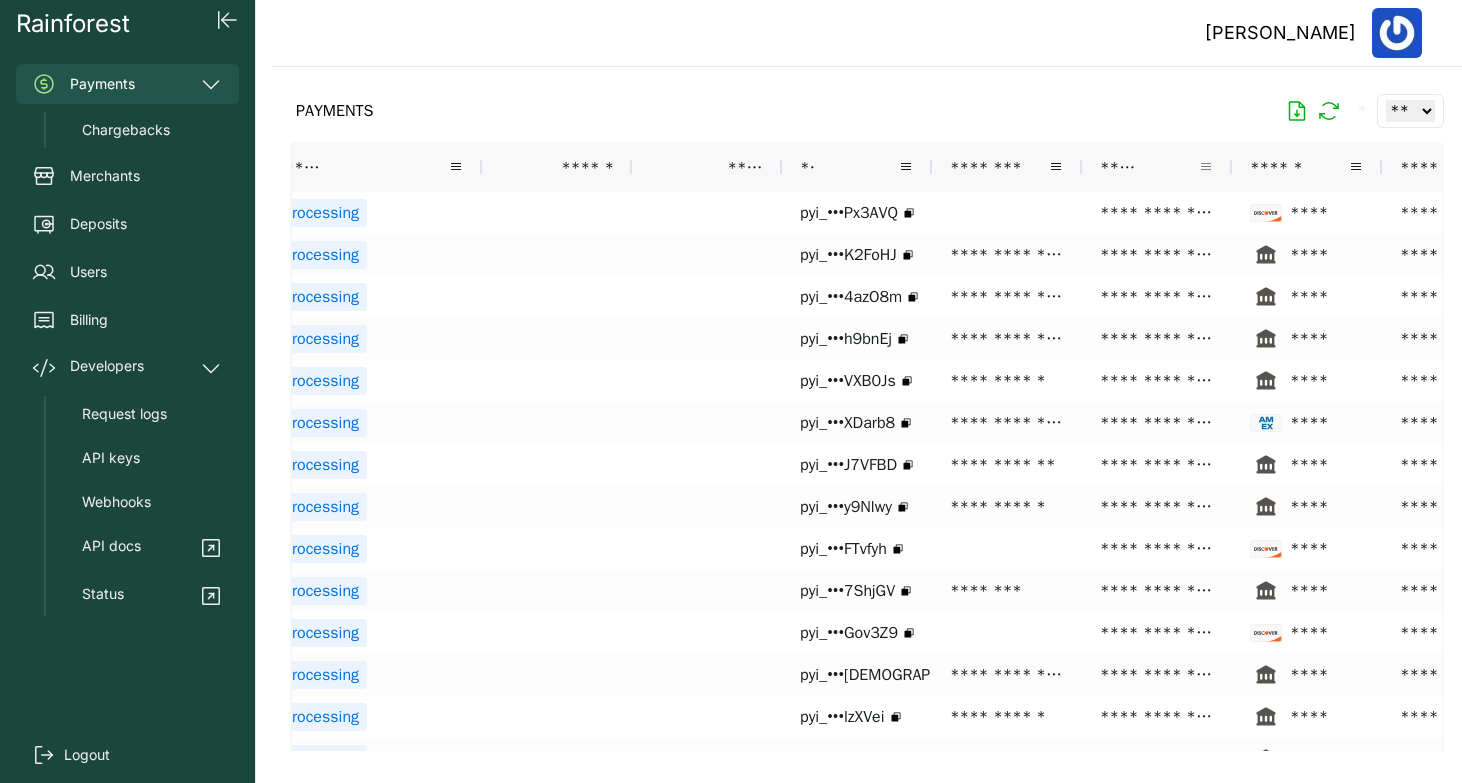 click at bounding box center [1206, 167] 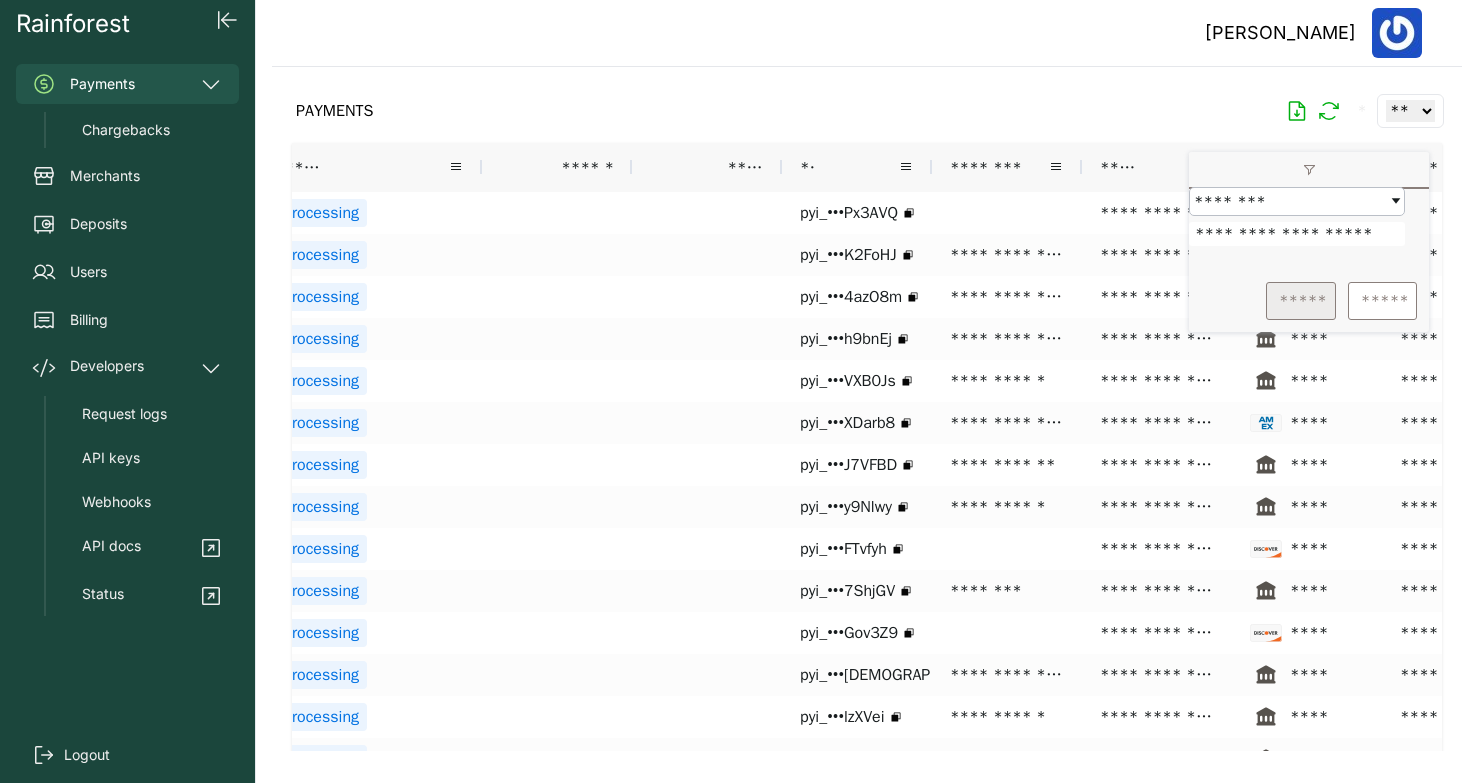 type on "**********" 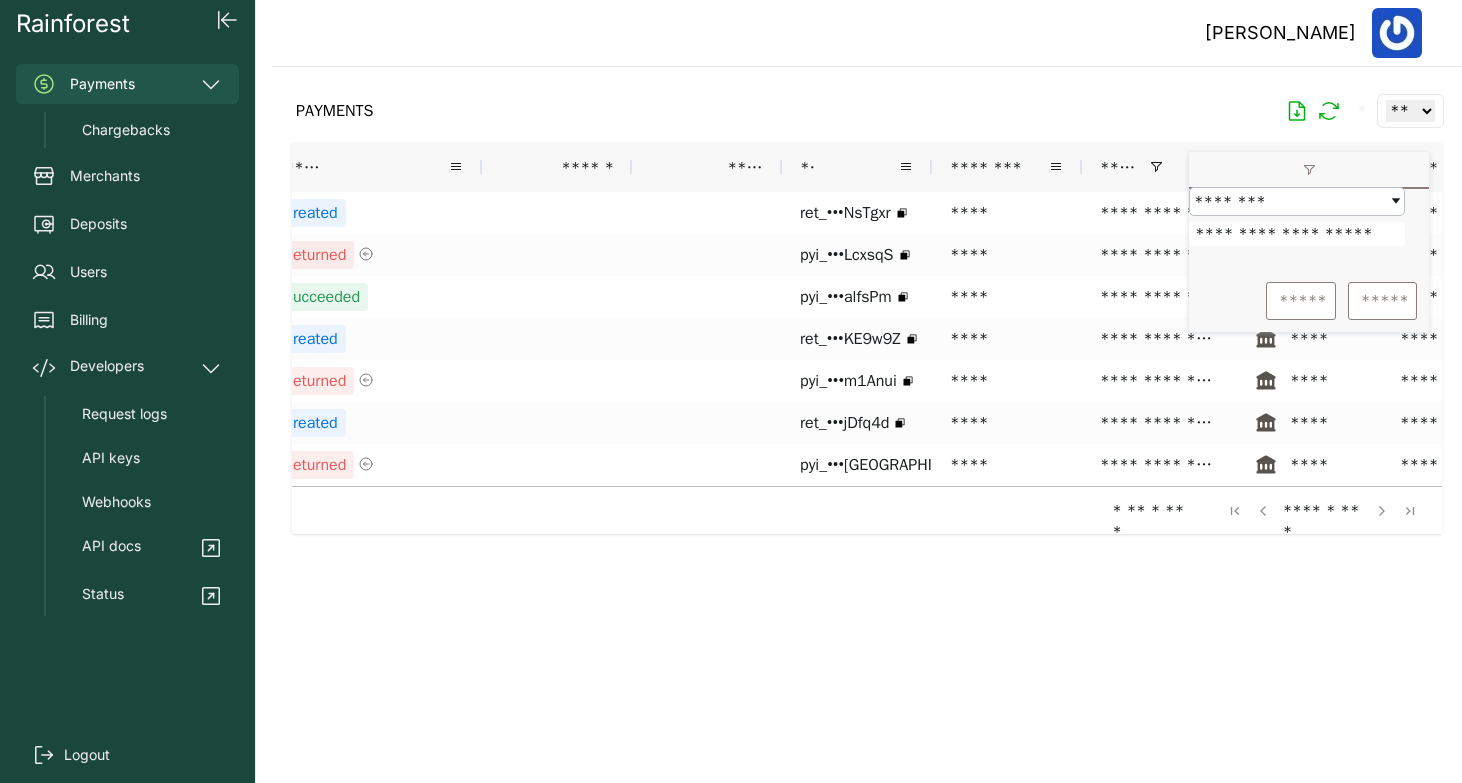 click on "PAYMENTS * ** ** ** ***" at bounding box center [867, 111] 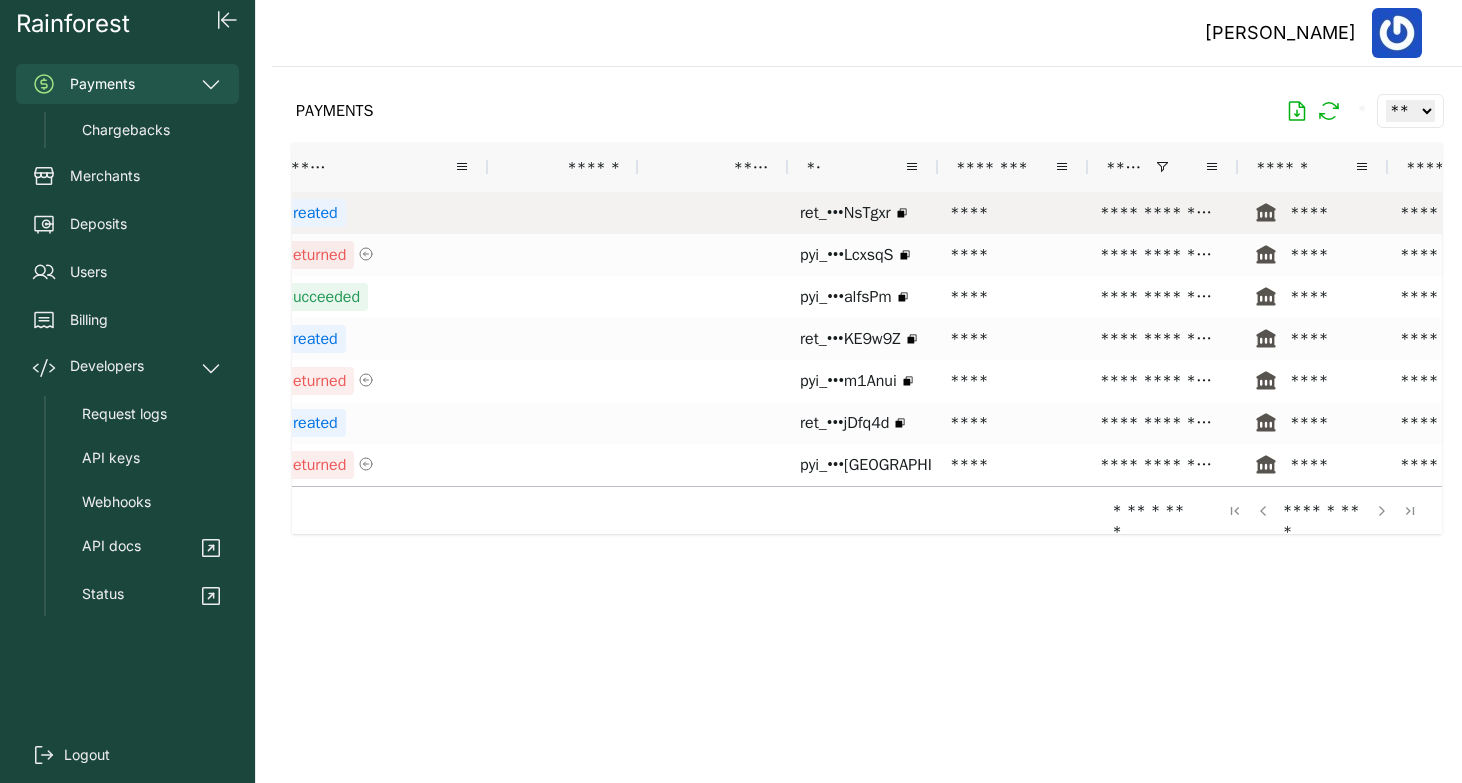 scroll, scrollTop: 0, scrollLeft: 327, axis: horizontal 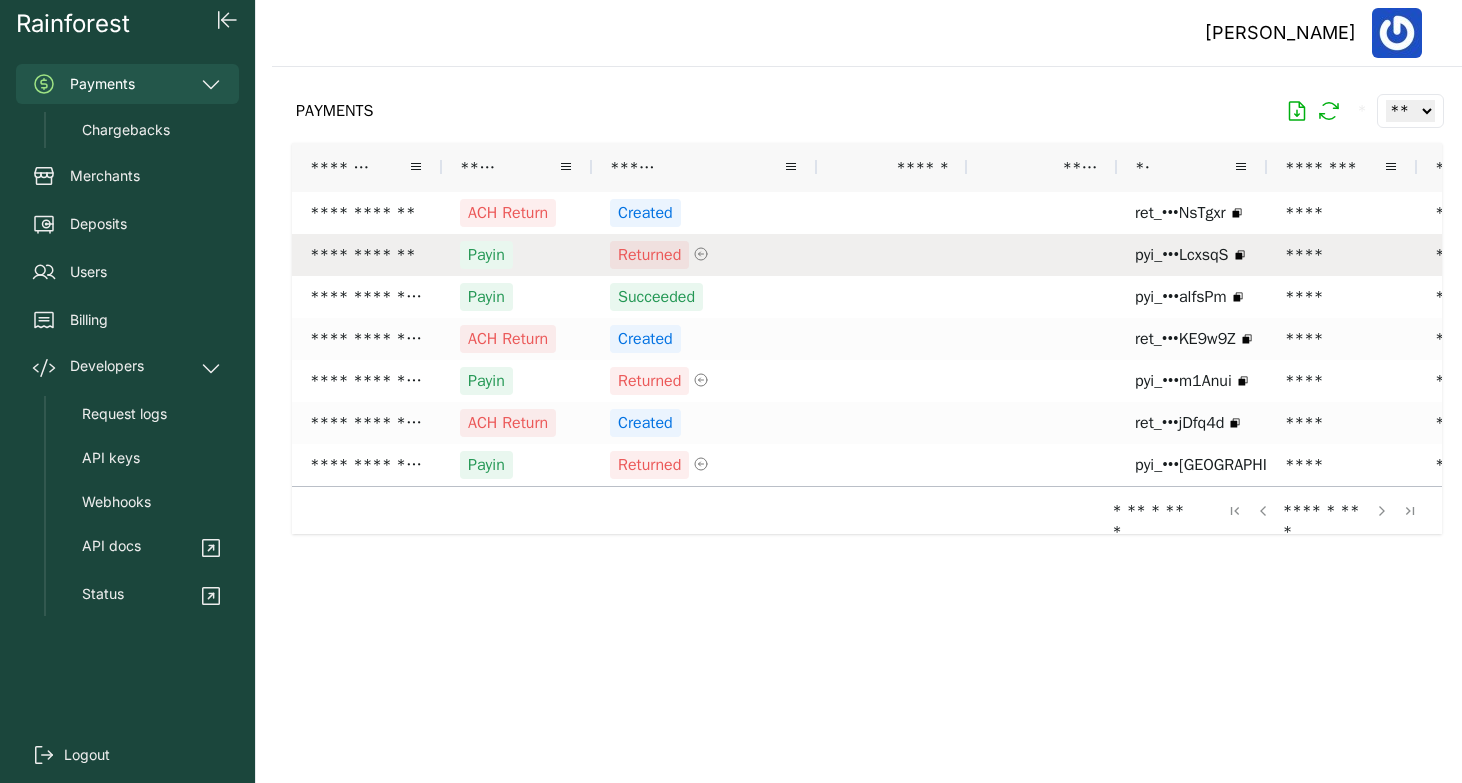 click on "Returned" at bounding box center (649, 255) 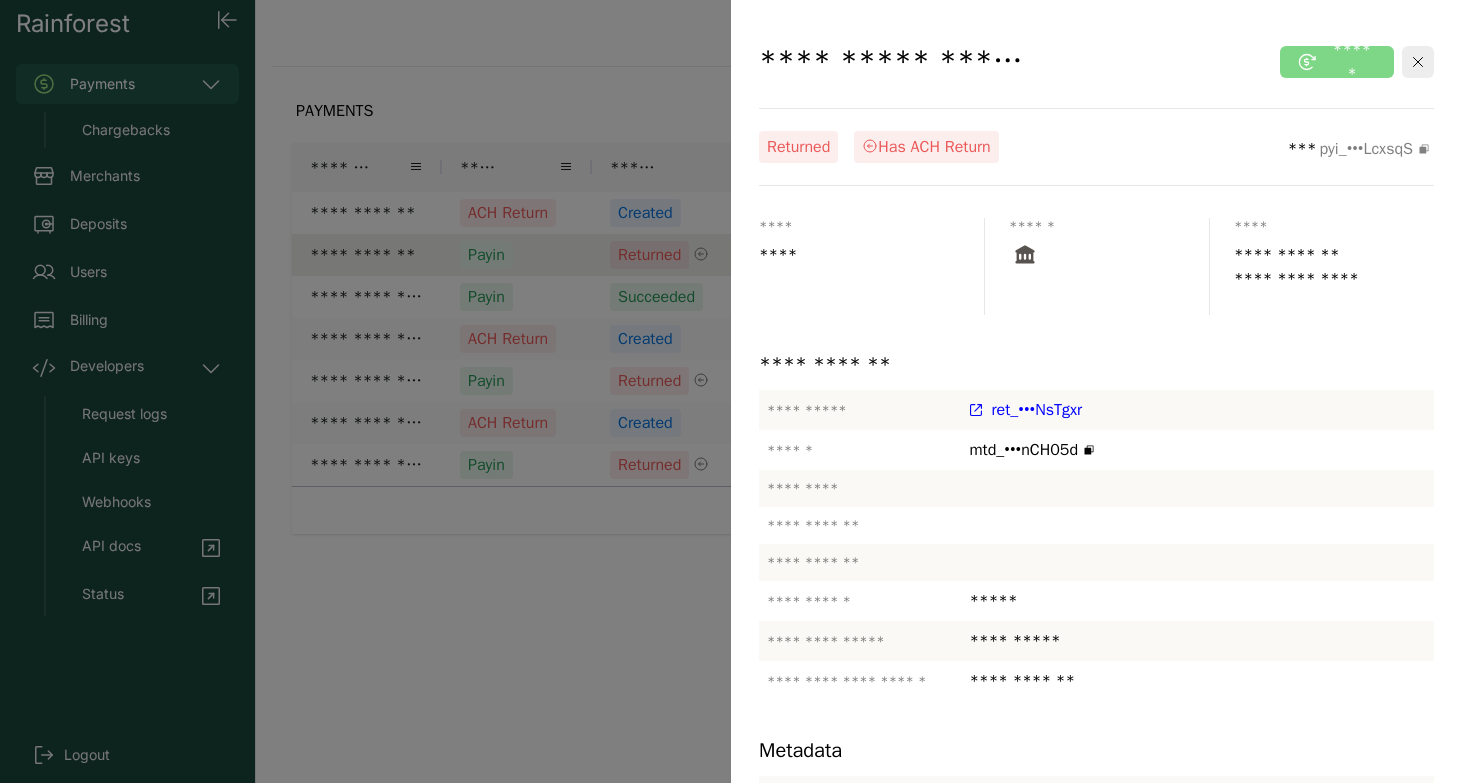 click on "ret_•••NsTgxr" at bounding box center [1037, 410] 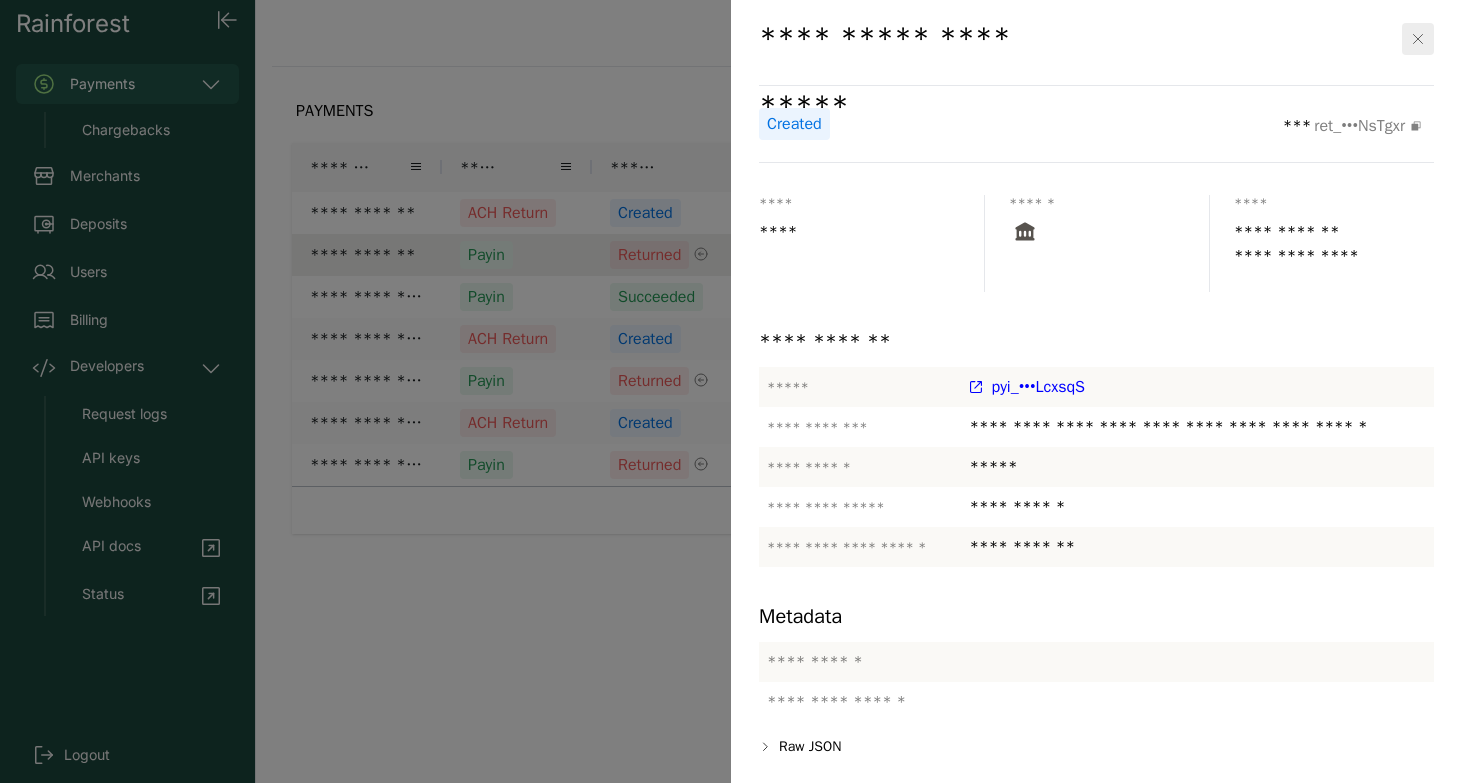 click at bounding box center (731, 391) 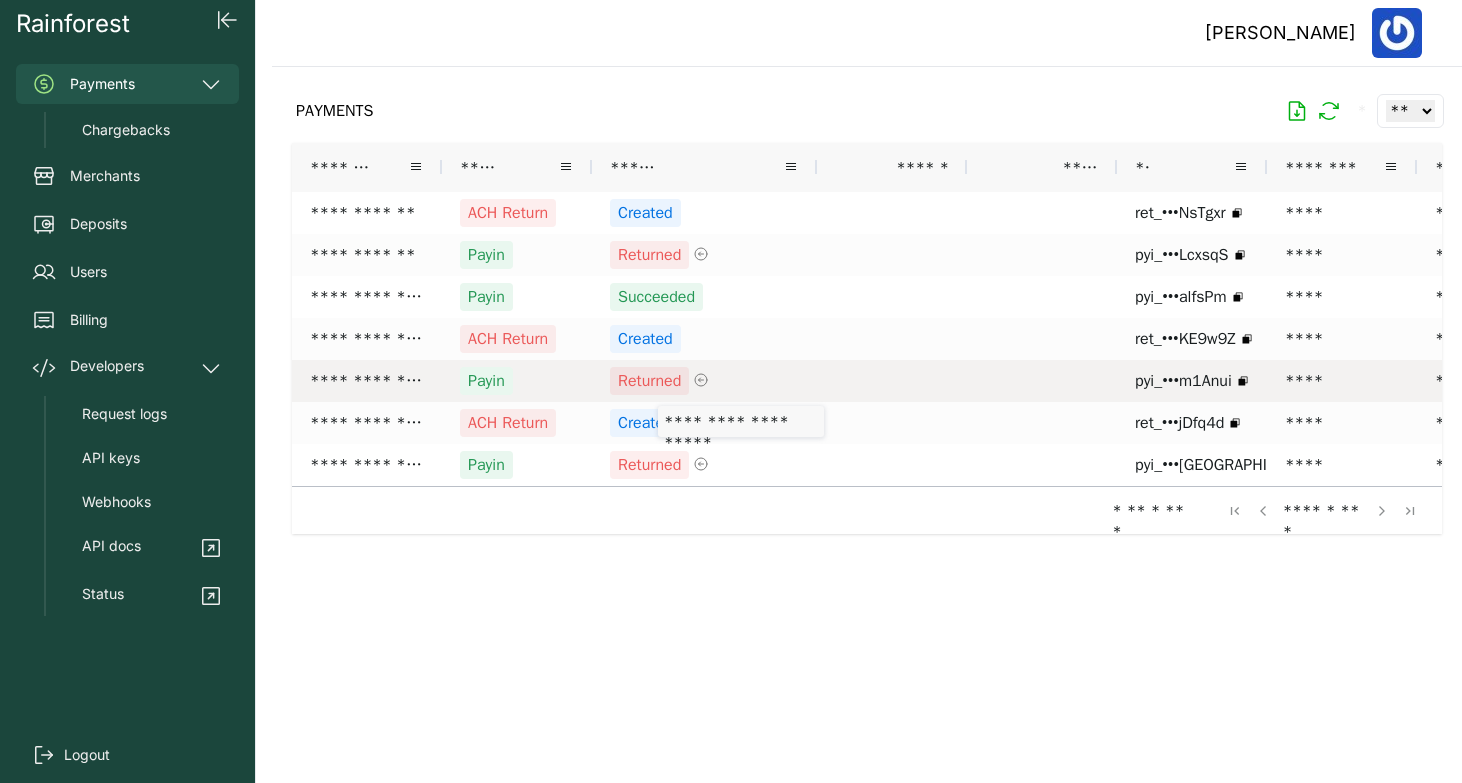 click on "Returned" at bounding box center [649, 381] 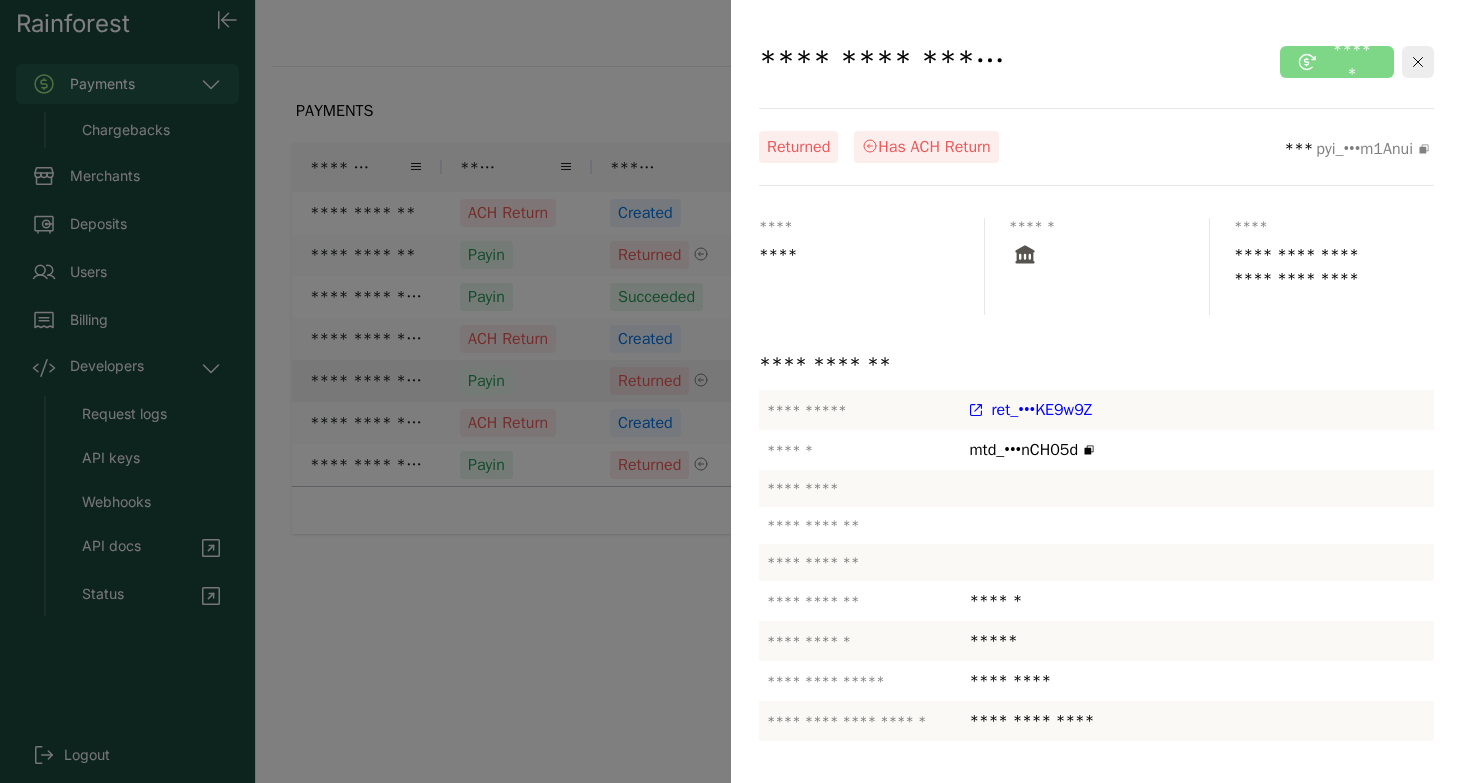 click on "ret_•••KE9w9Z" at bounding box center [1042, 410] 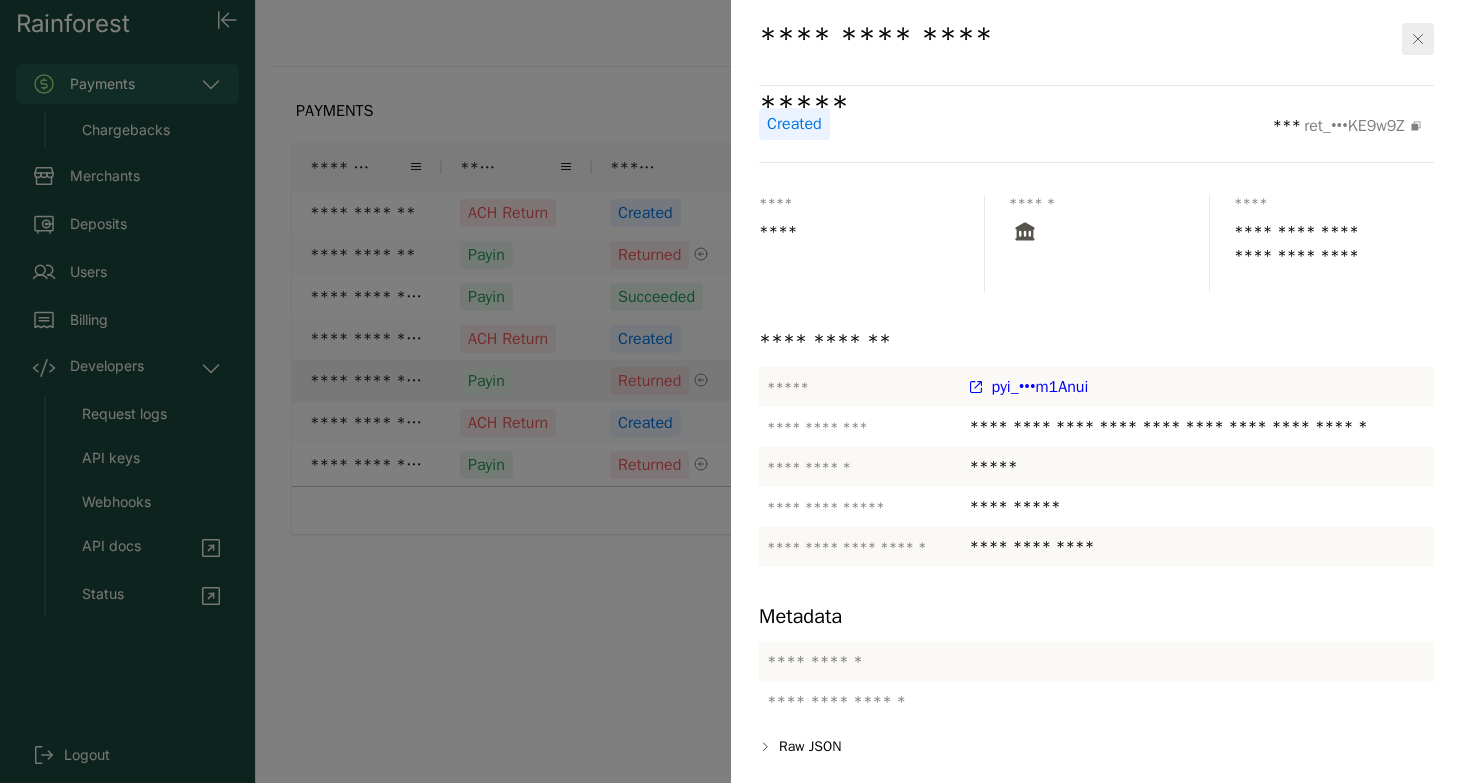 click at bounding box center [731, 391] 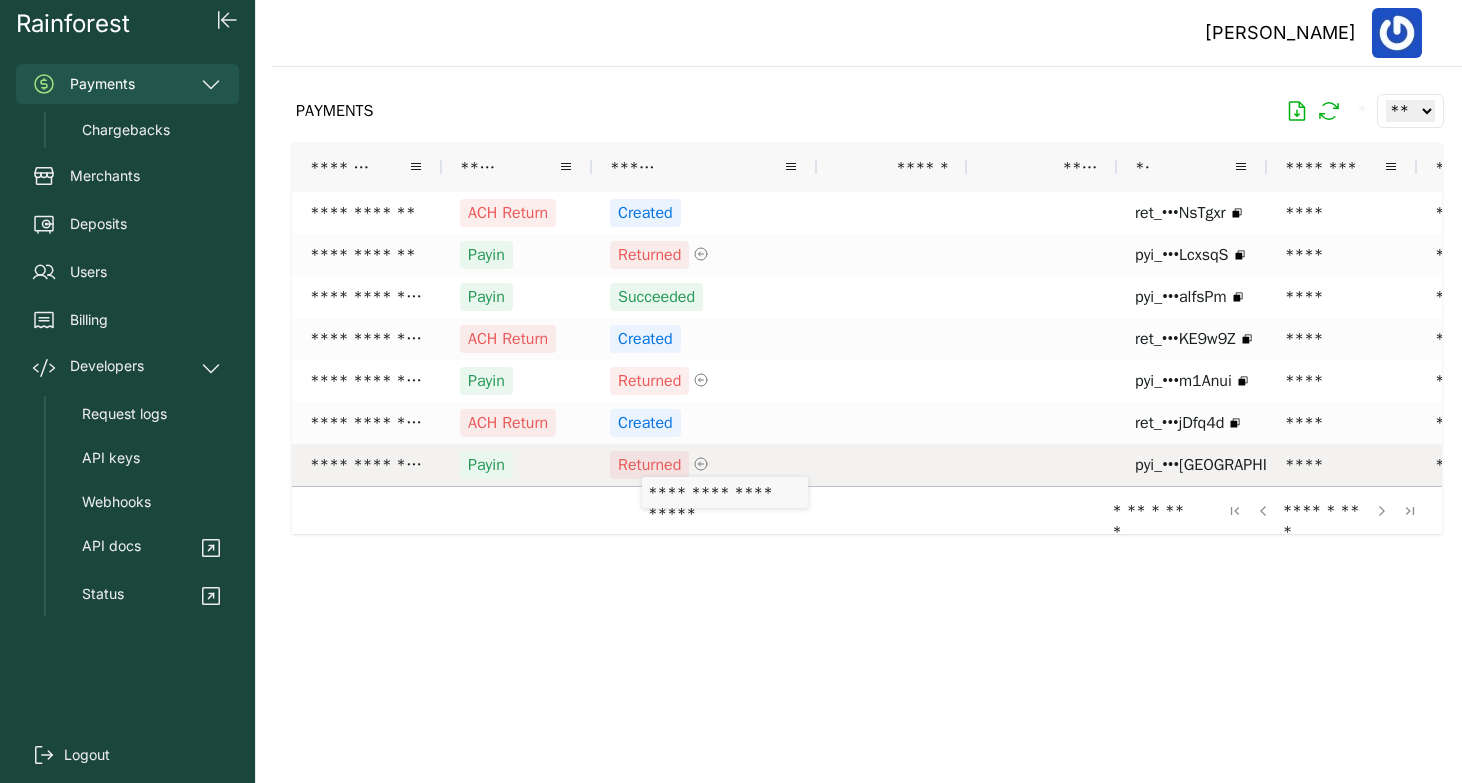 click on "Returned" at bounding box center [649, 465] 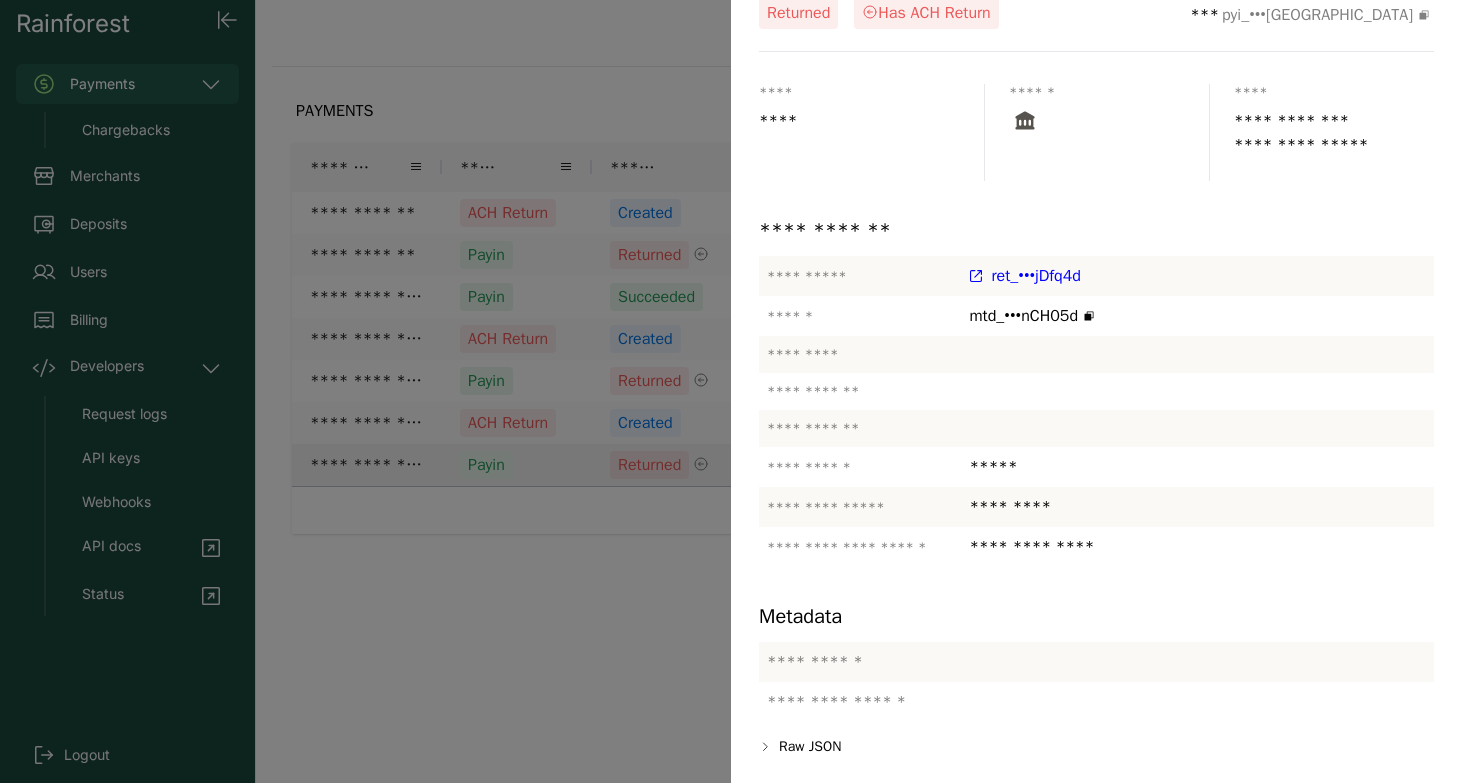 click on "ret_•••jDfq4d" at bounding box center [1036, 276] 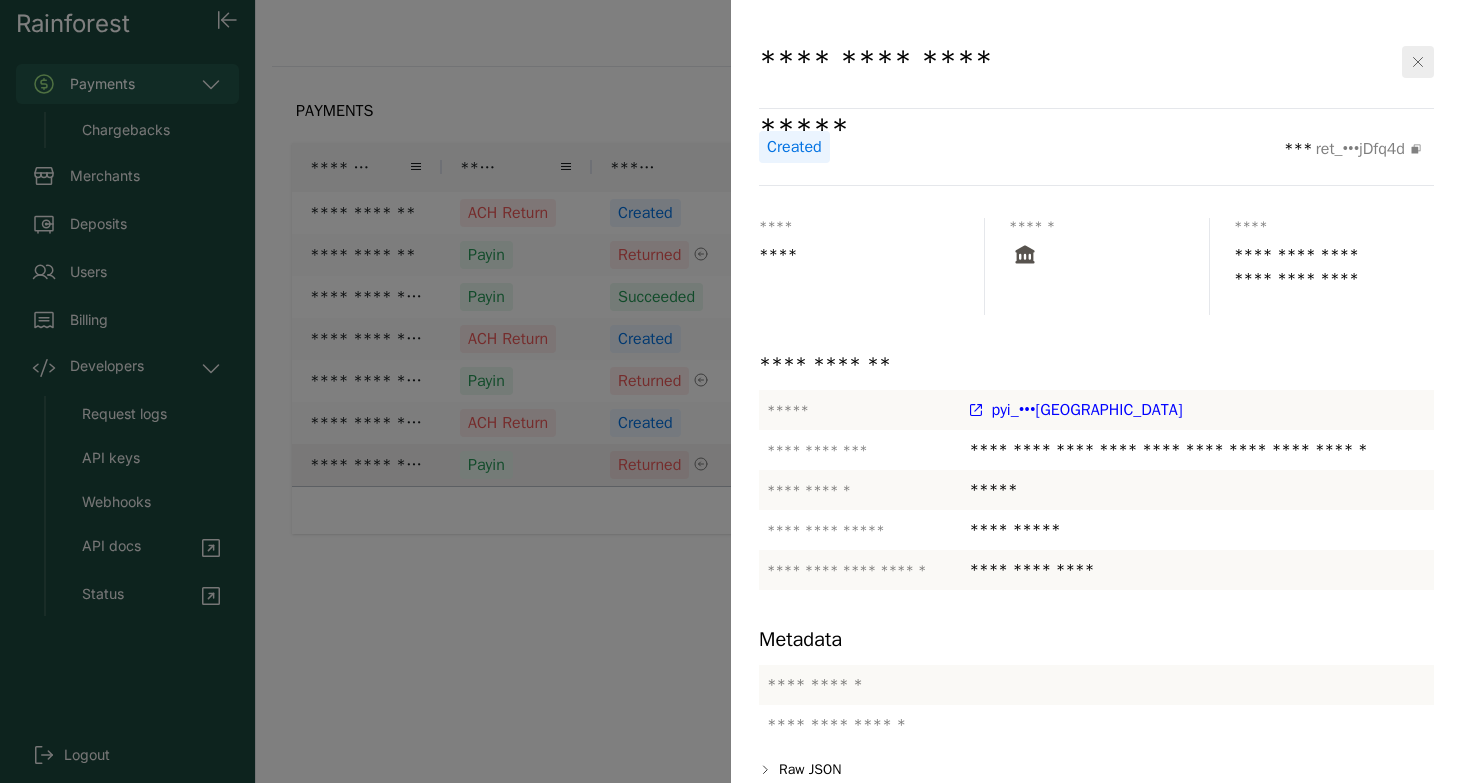 scroll, scrollTop: 23, scrollLeft: 0, axis: vertical 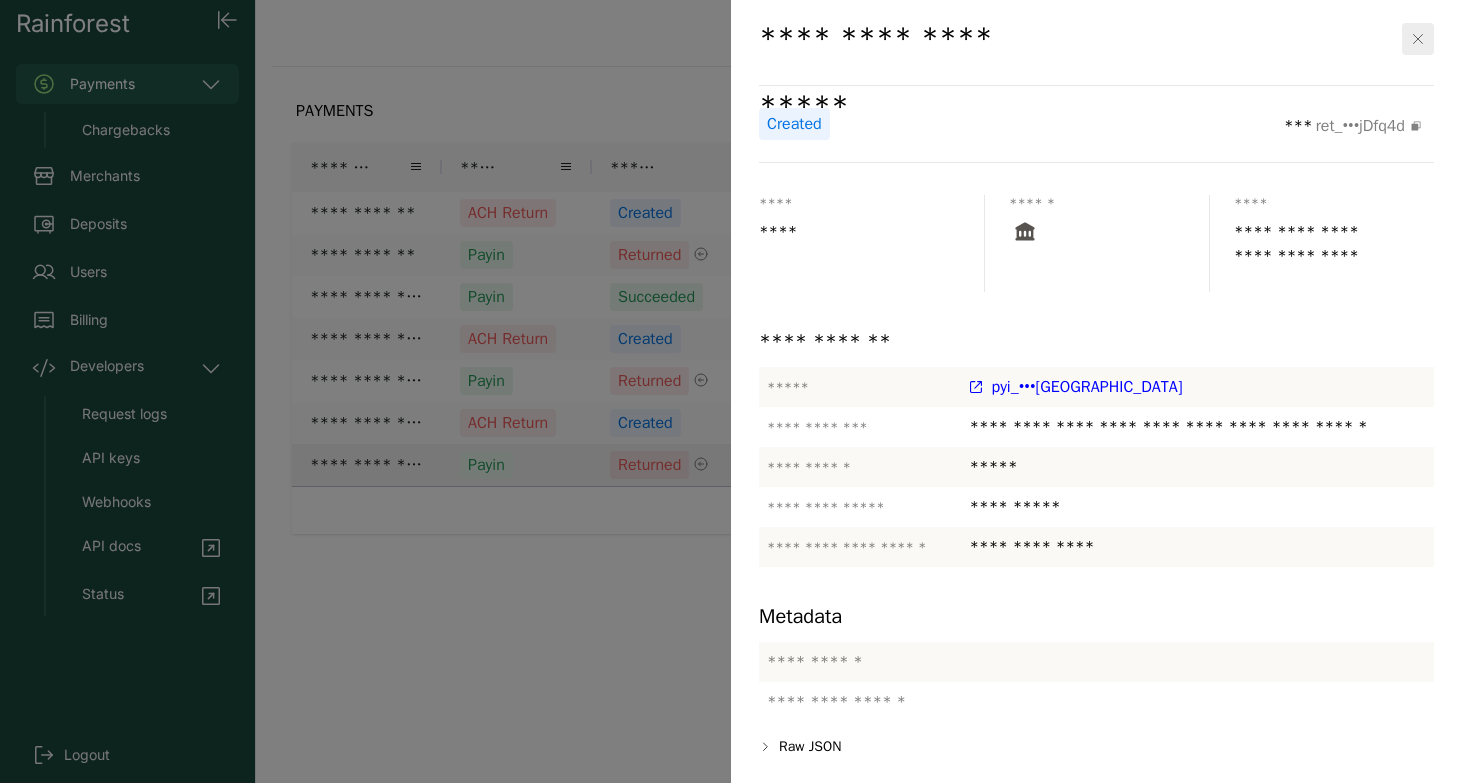 click at bounding box center (731, 391) 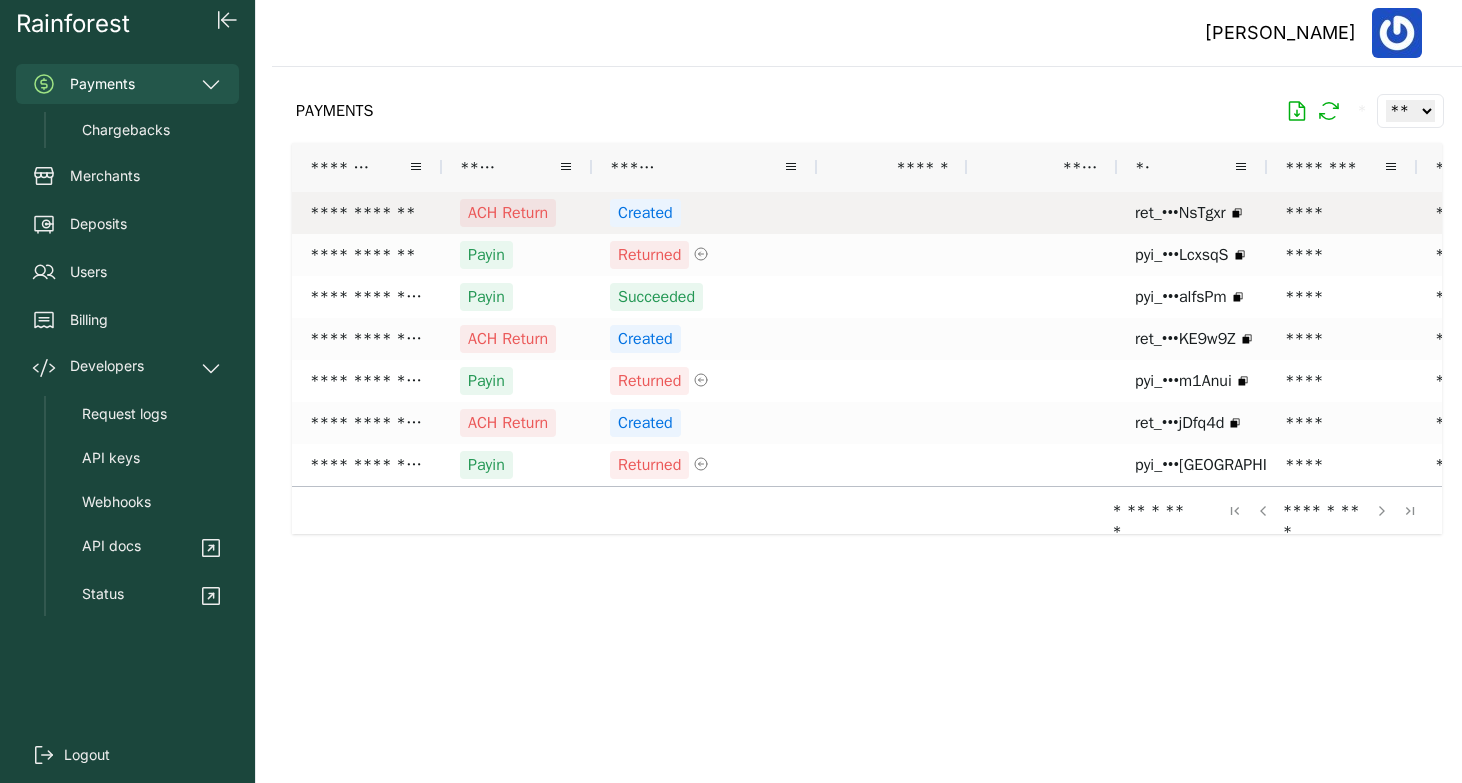 click on "ACH Return" at bounding box center [508, 213] 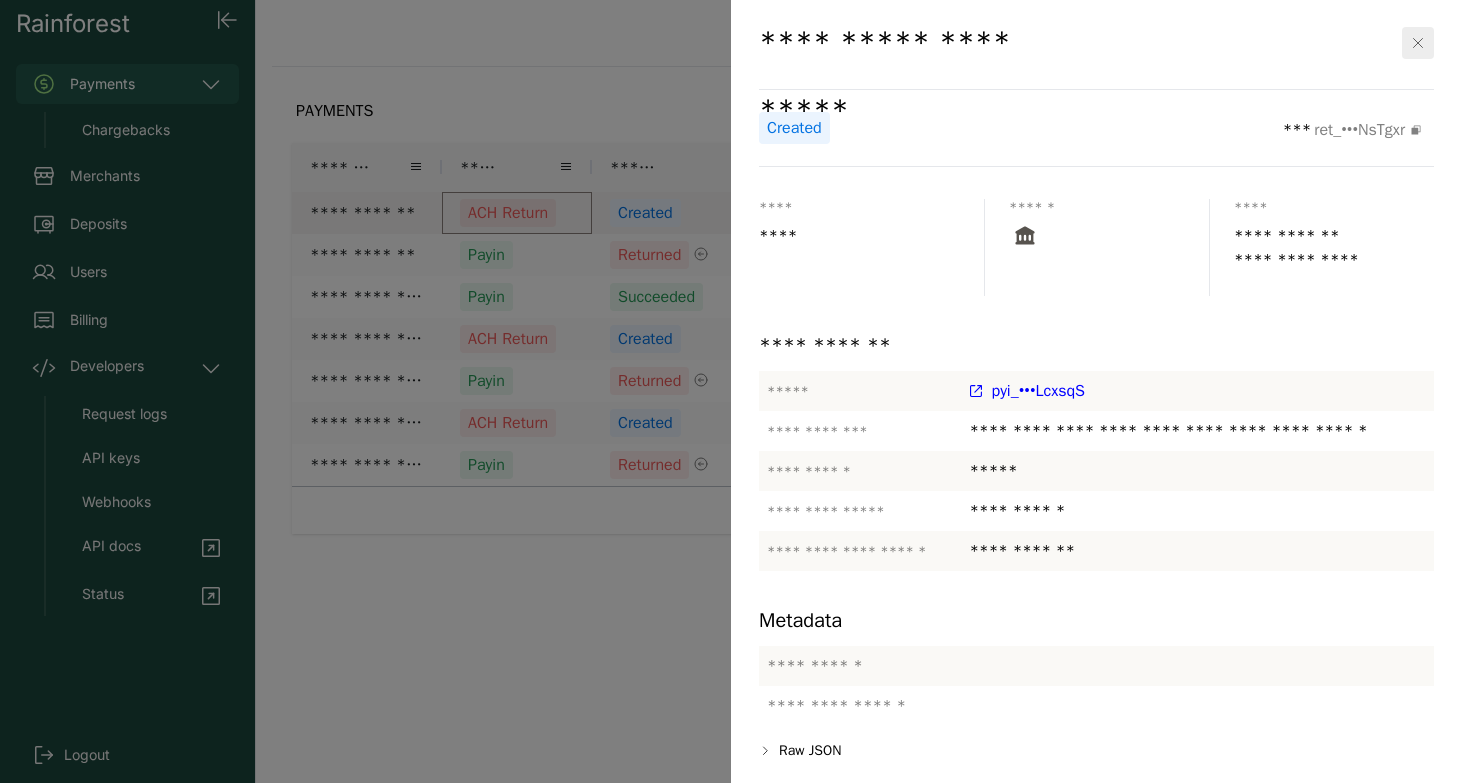 scroll, scrollTop: 21, scrollLeft: 0, axis: vertical 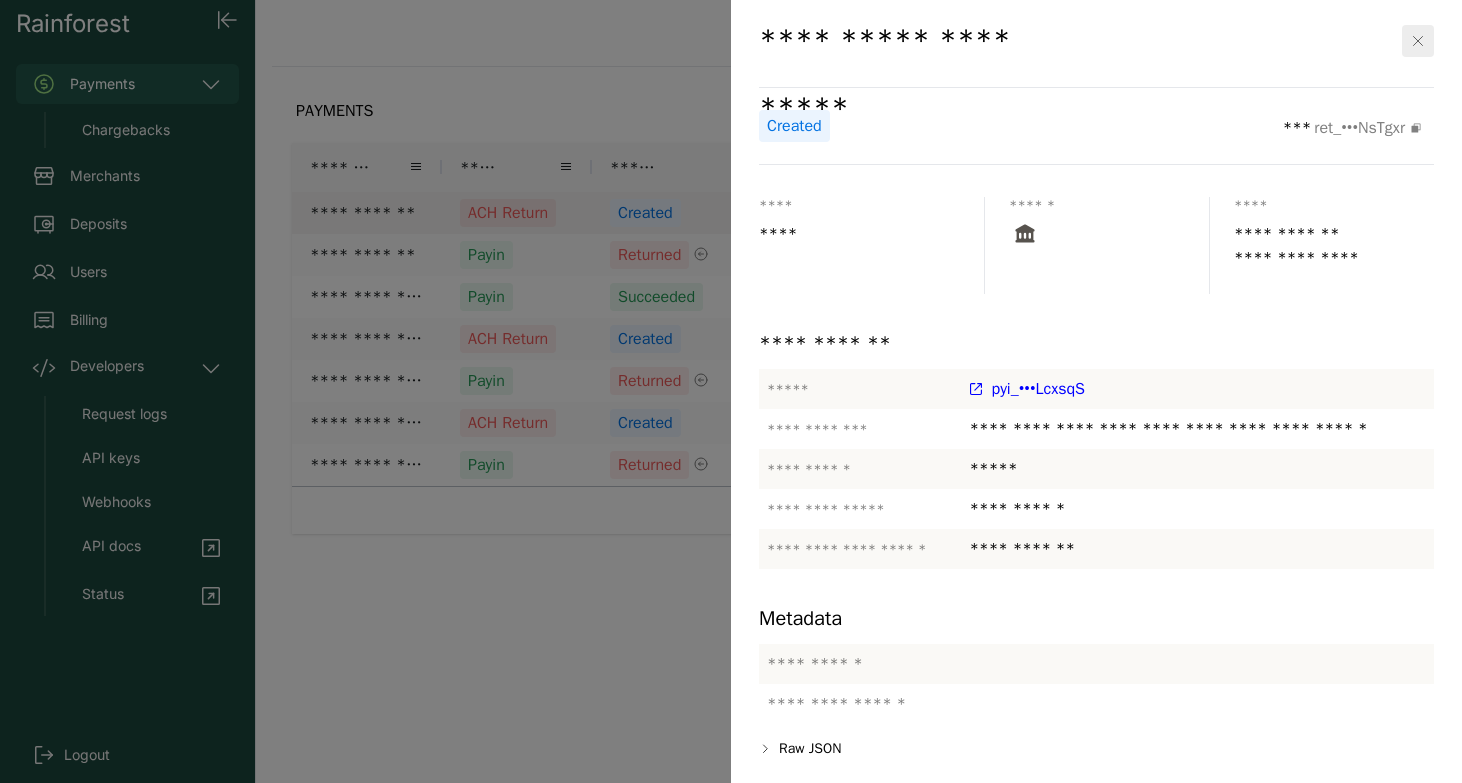 click on "pyi_•••LcxsqS" at bounding box center (1039, 389) 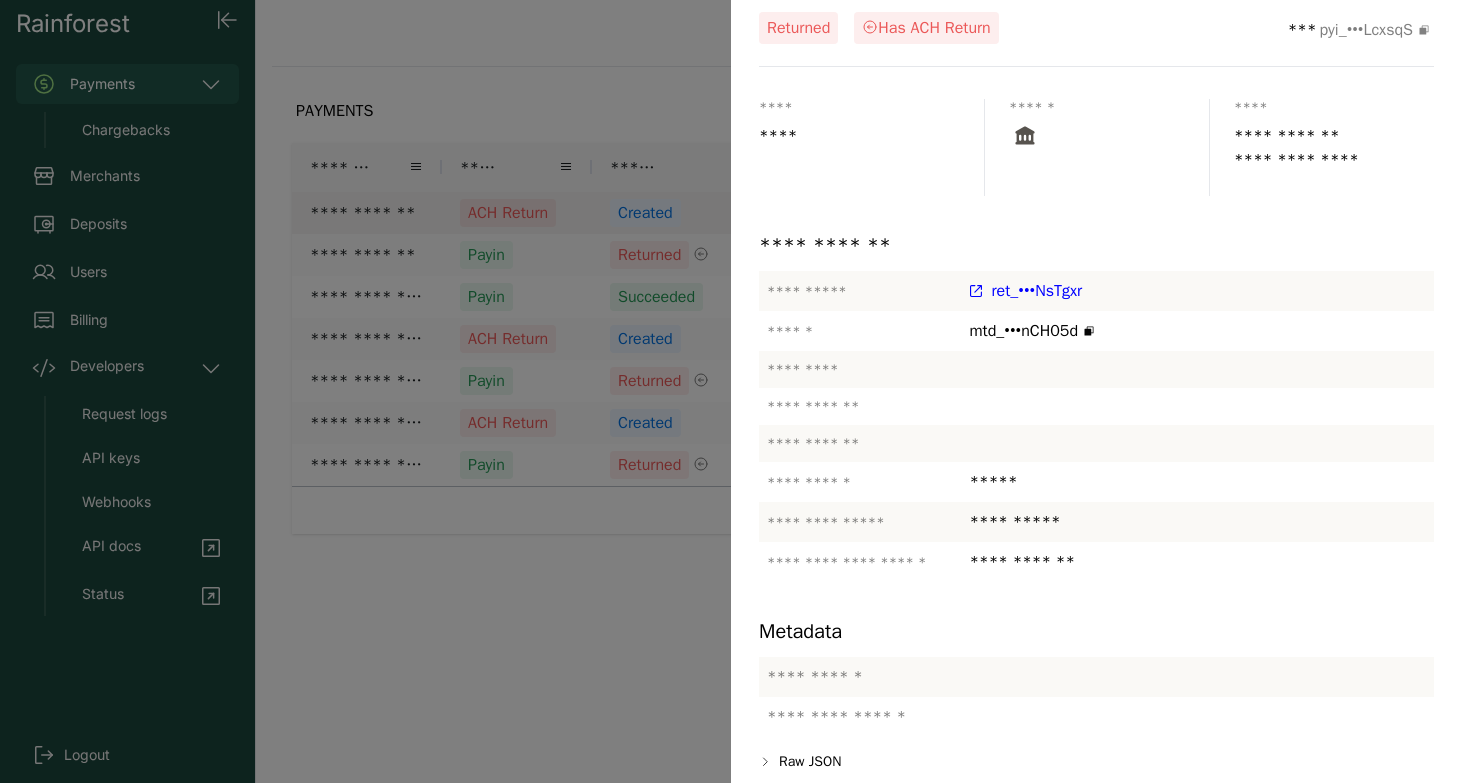 scroll, scrollTop: 134, scrollLeft: 0, axis: vertical 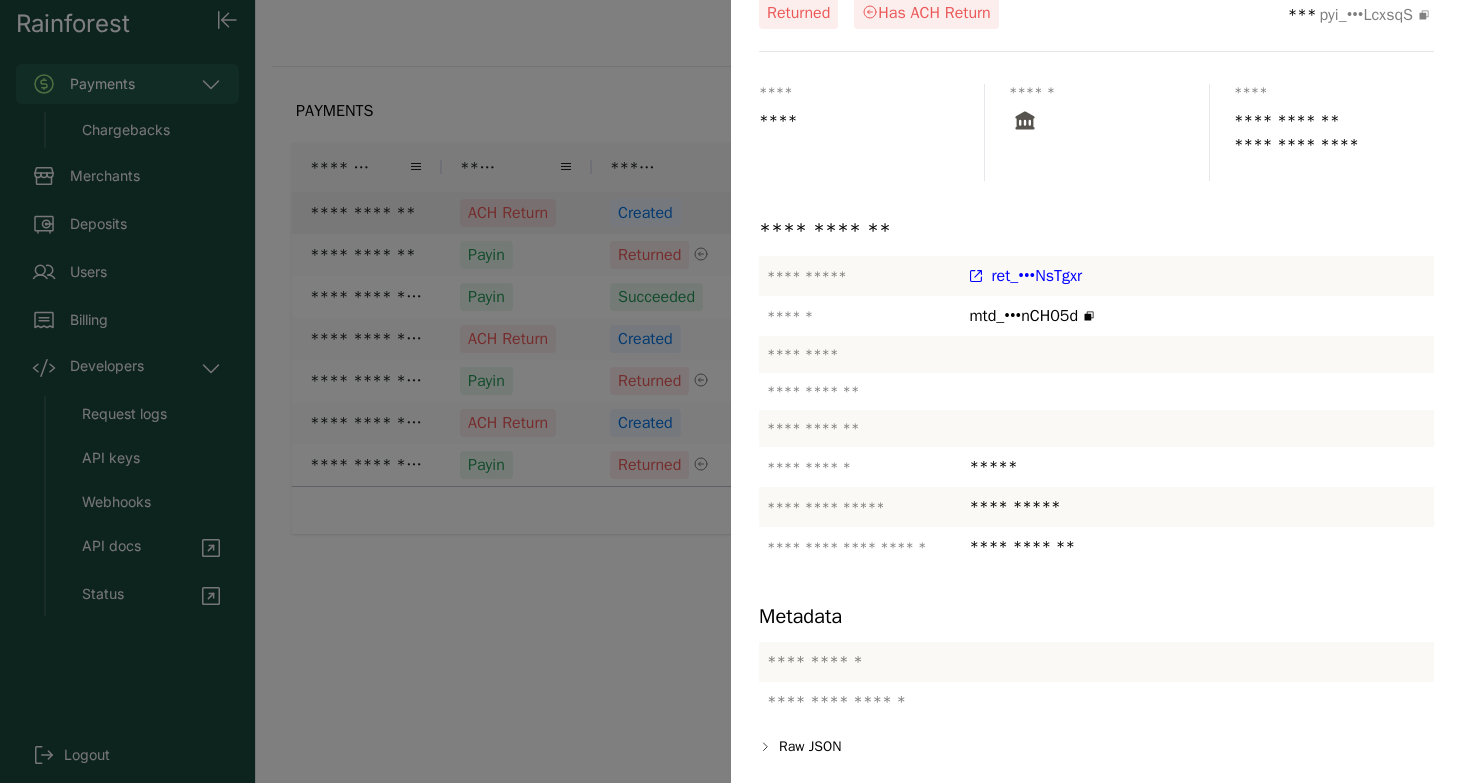 click at bounding box center (731, 391) 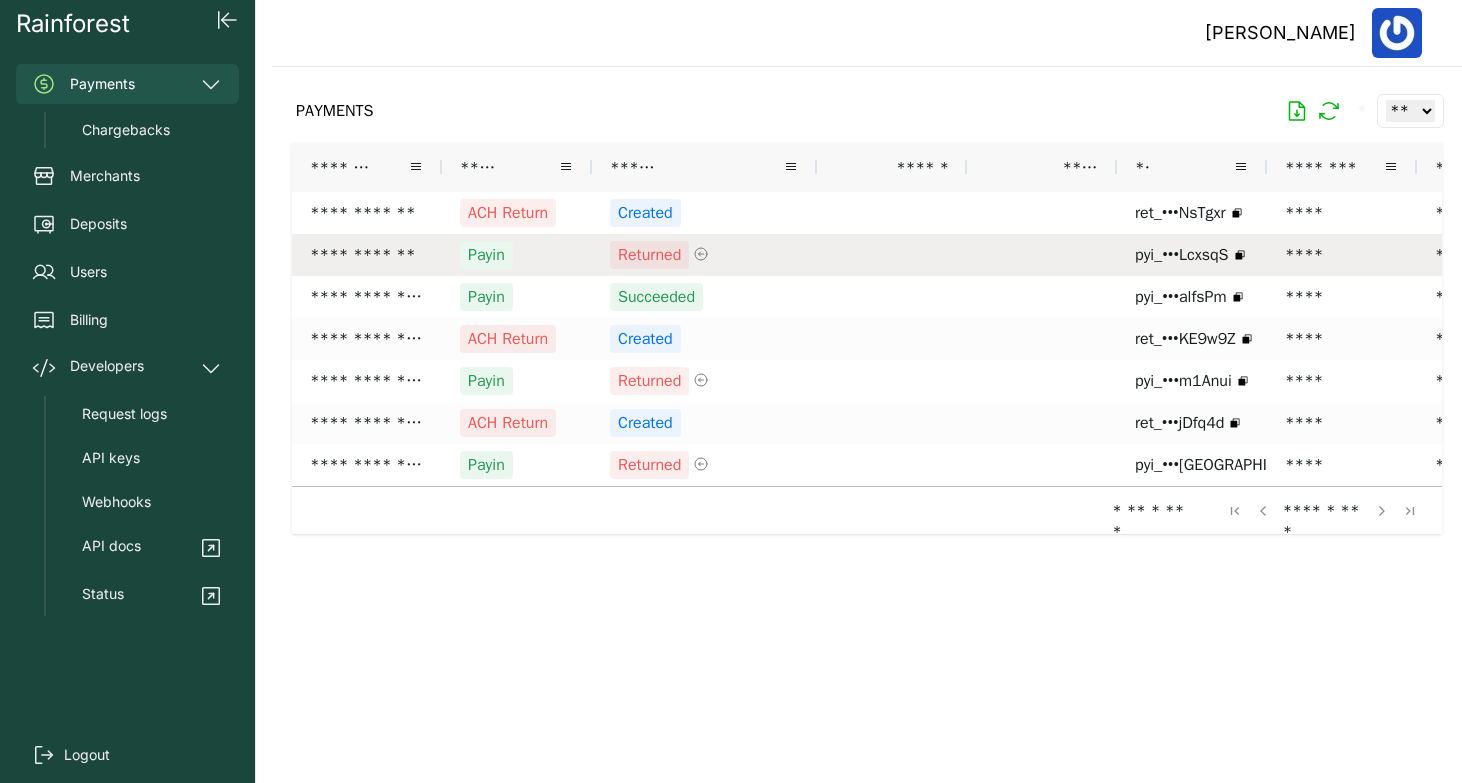 scroll, scrollTop: 0, scrollLeft: 141, axis: horizontal 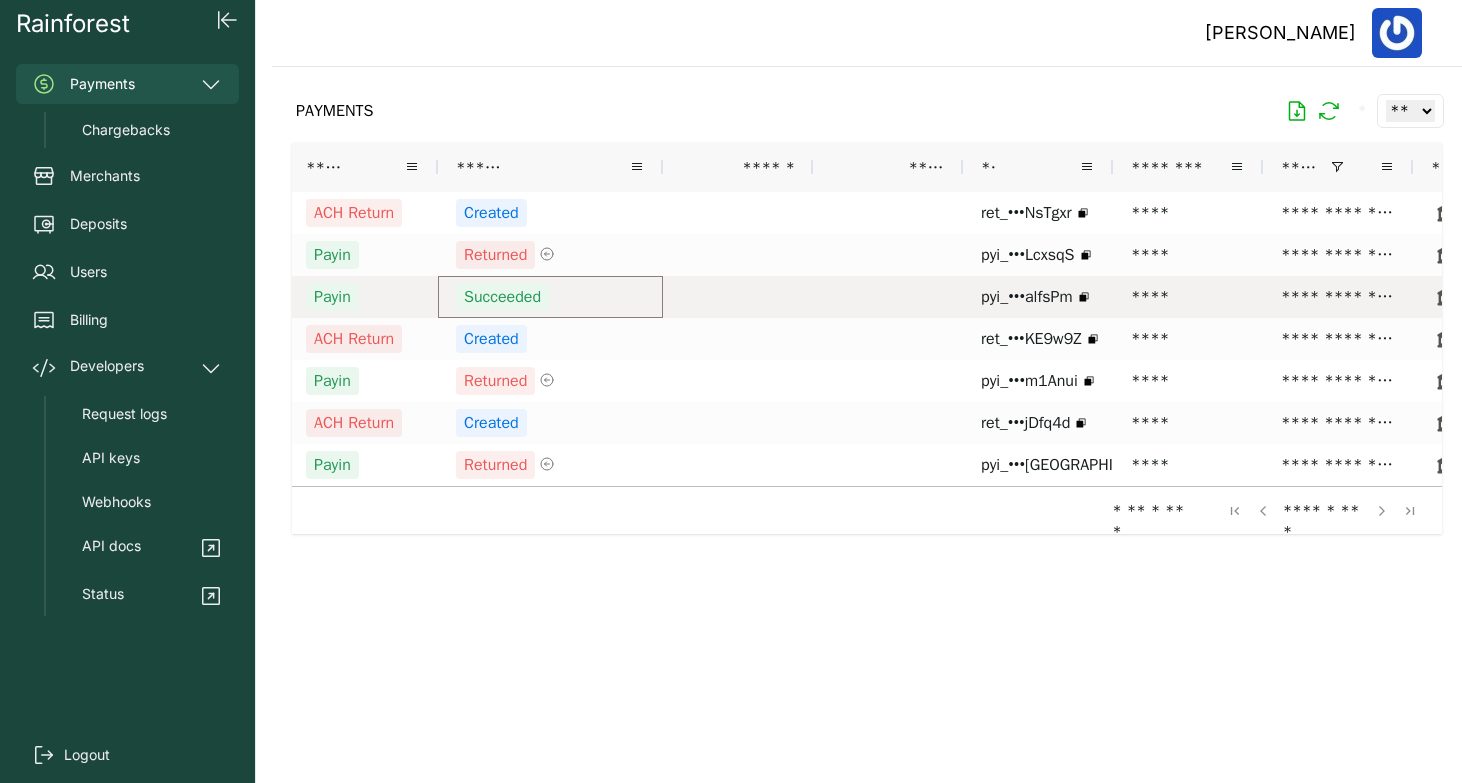 click on "Succeeded" at bounding box center [550, 297] 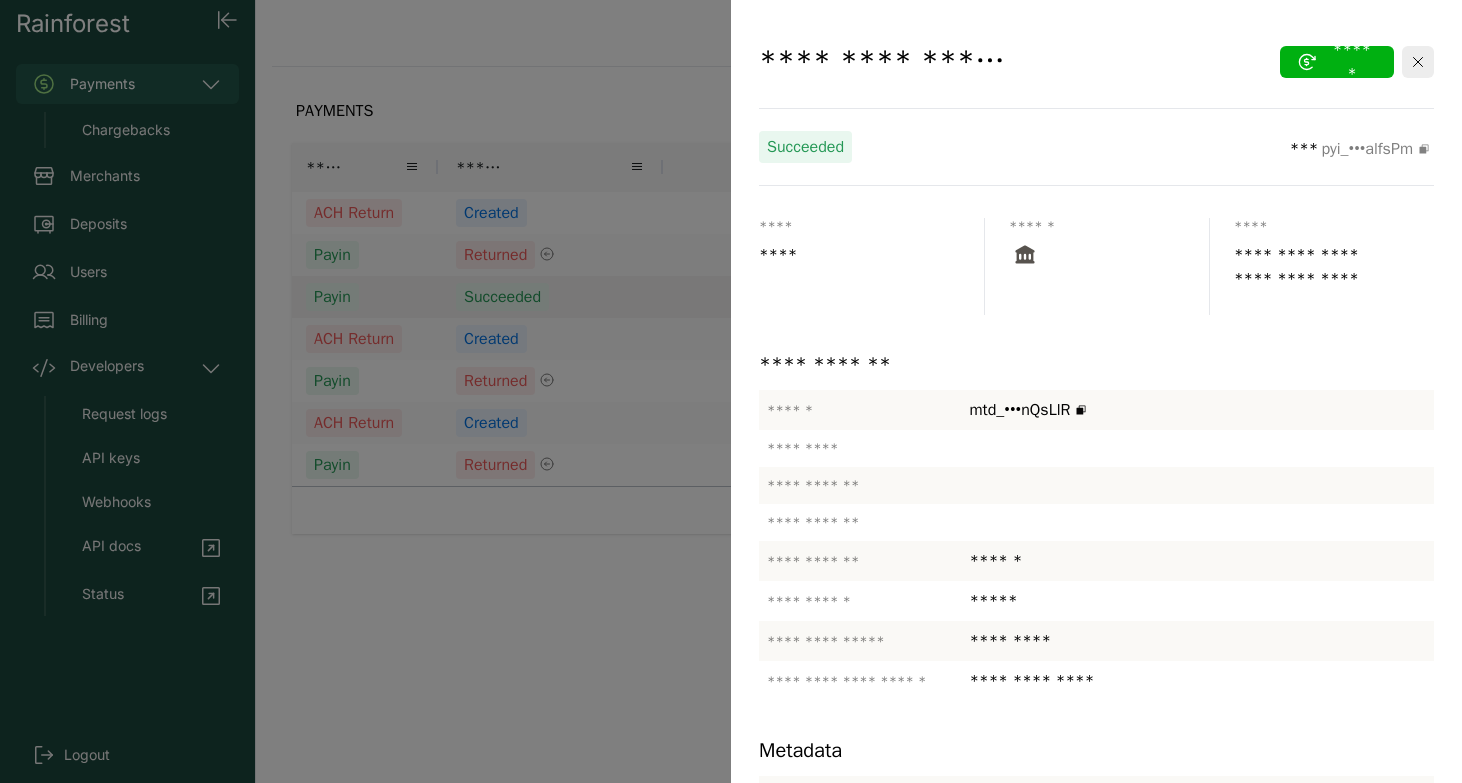 click at bounding box center [731, 391] 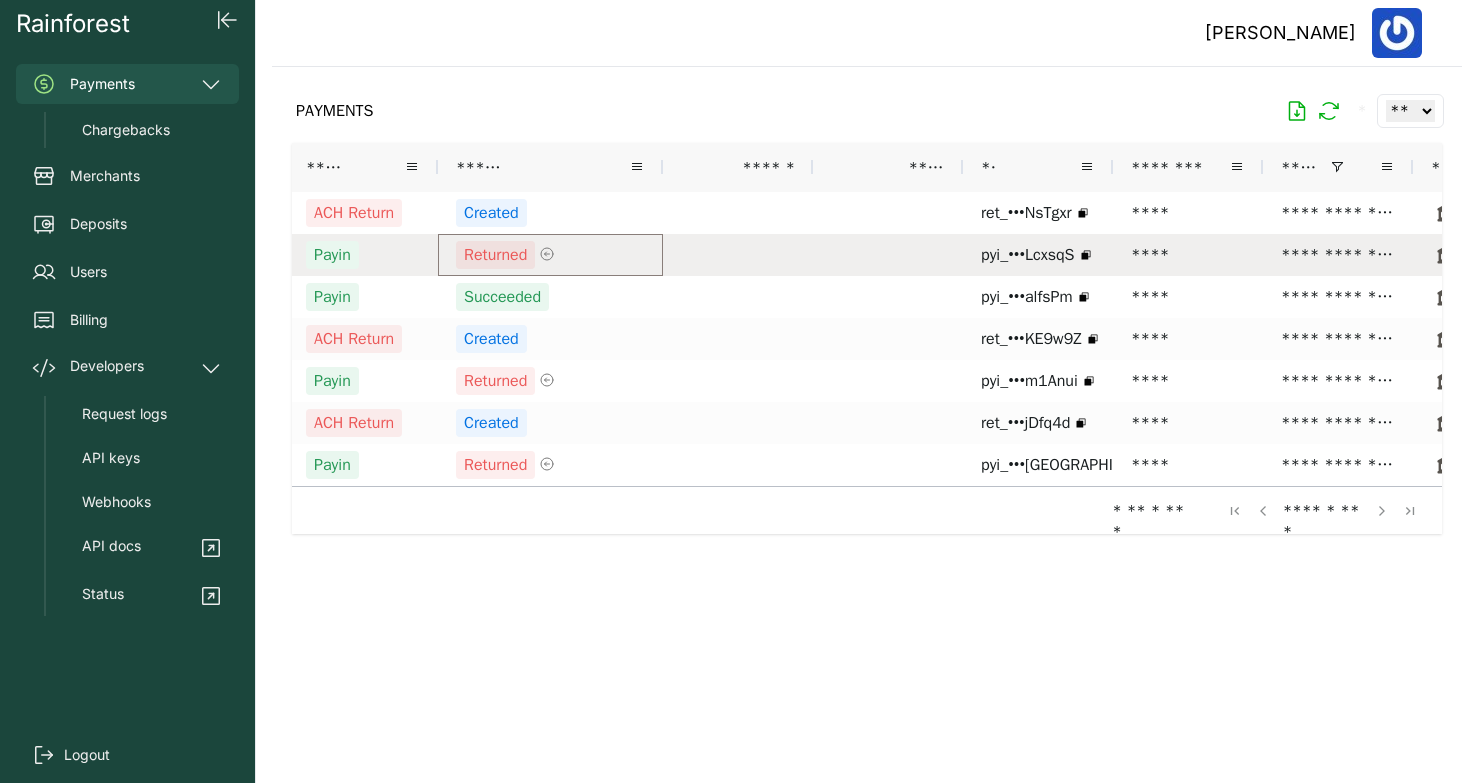 click on "Returned" at bounding box center (495, 255) 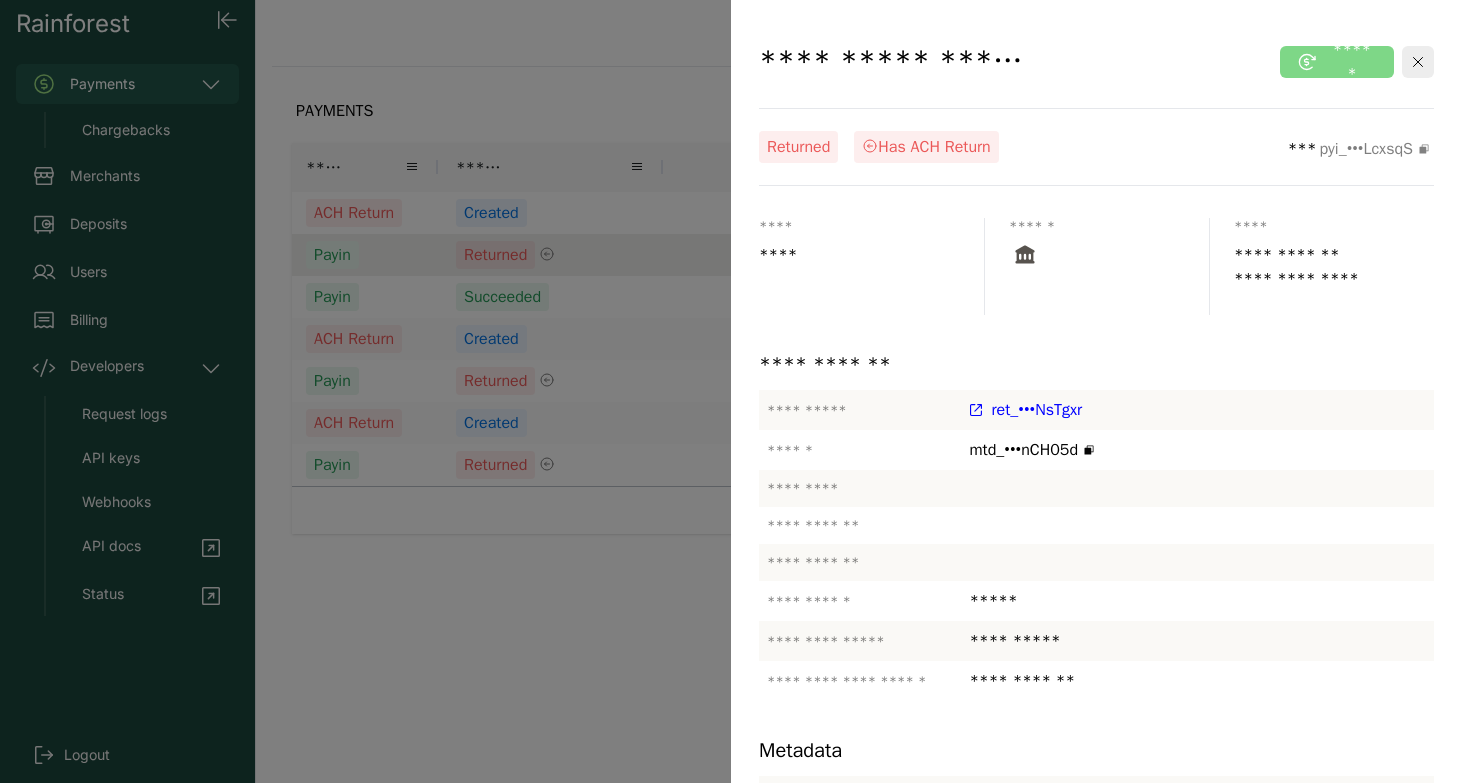 click on "ret_•••NsTgxr" at bounding box center (1037, 410) 